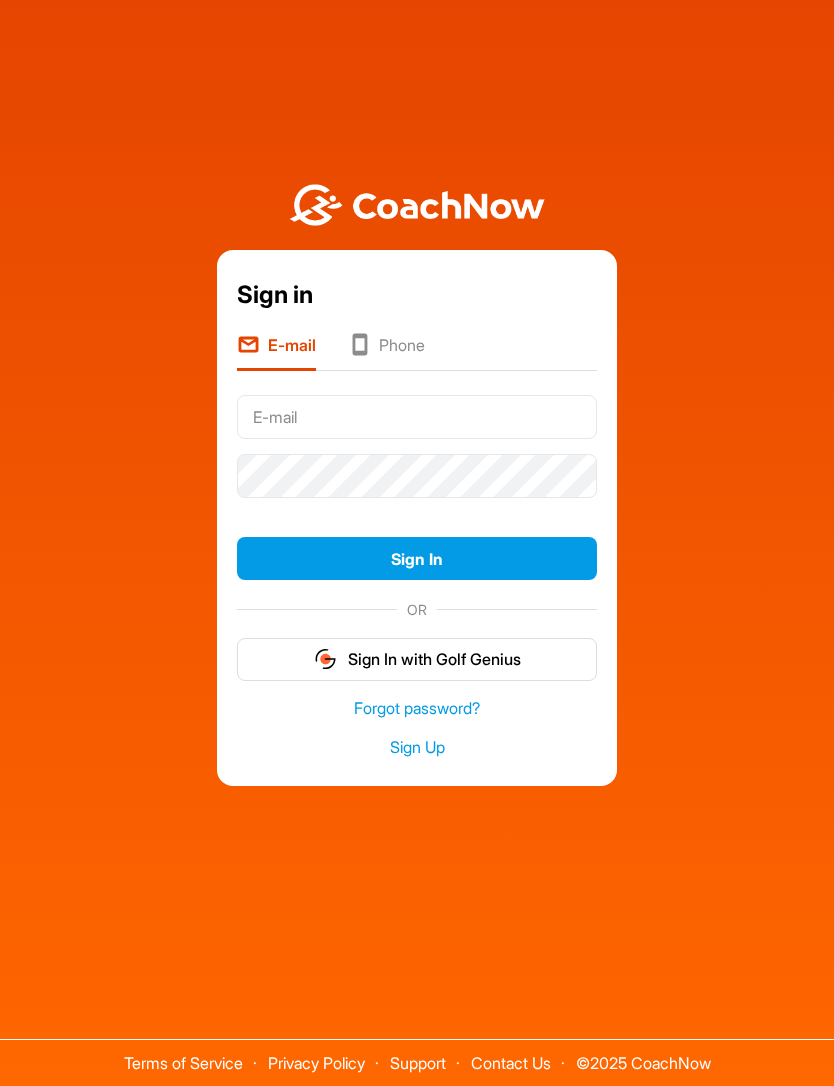 scroll, scrollTop: 0, scrollLeft: 0, axis: both 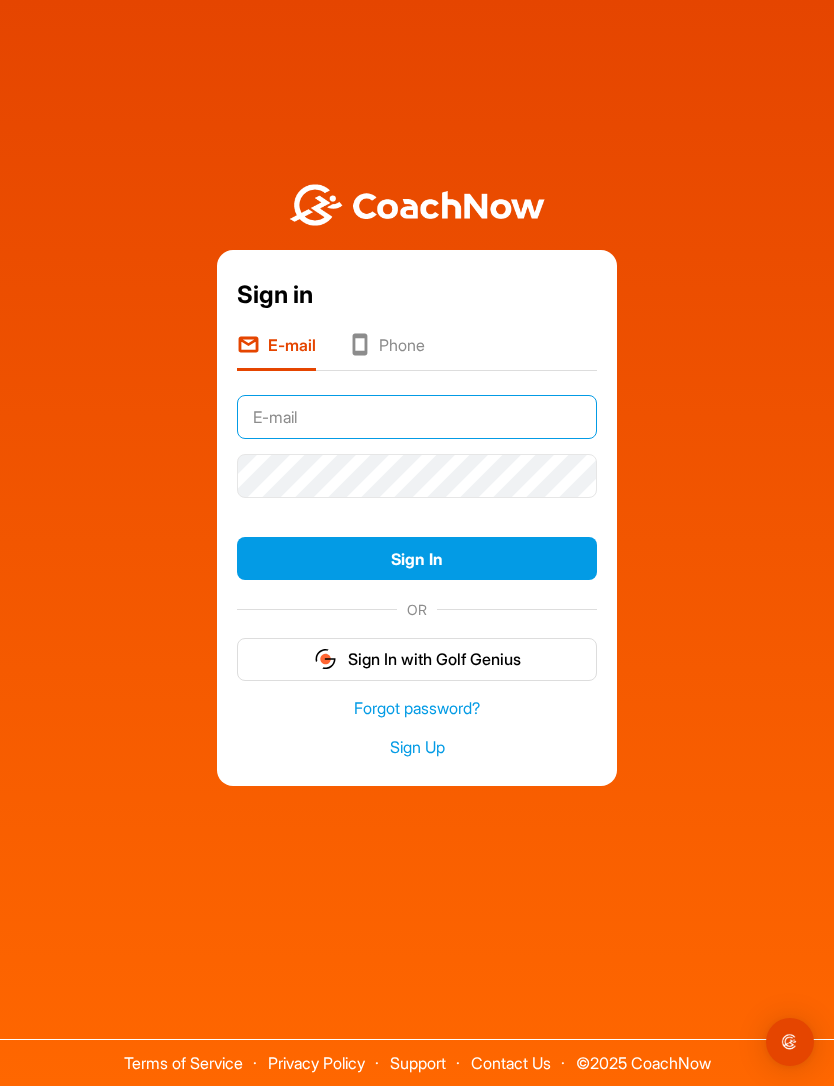 type on "[EMAIL]" 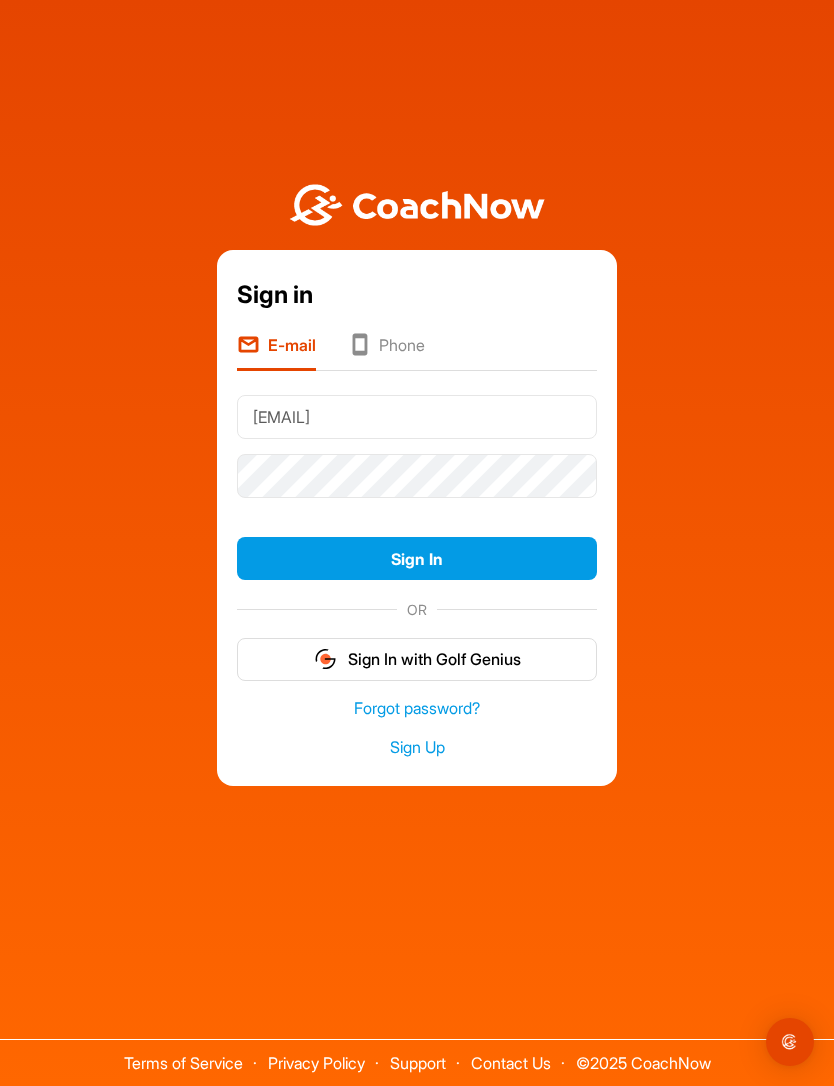 click on "Sign In" at bounding box center (417, 558) 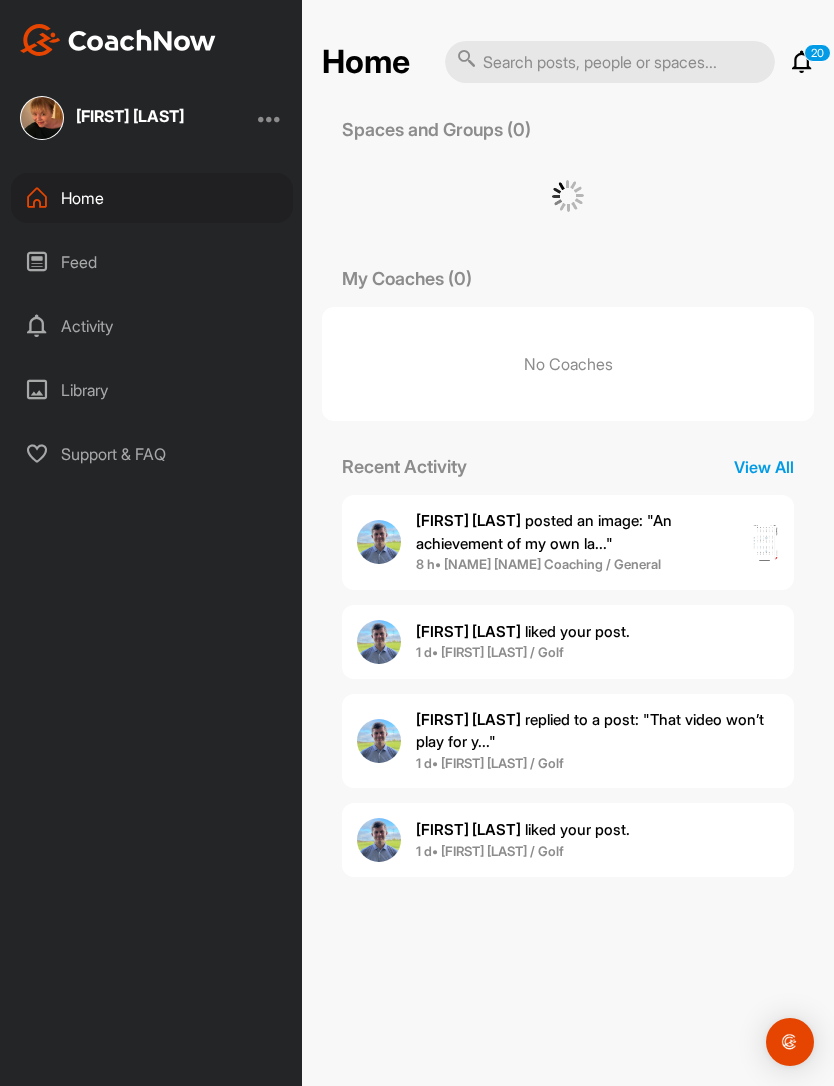 scroll, scrollTop: 0, scrollLeft: 0, axis: both 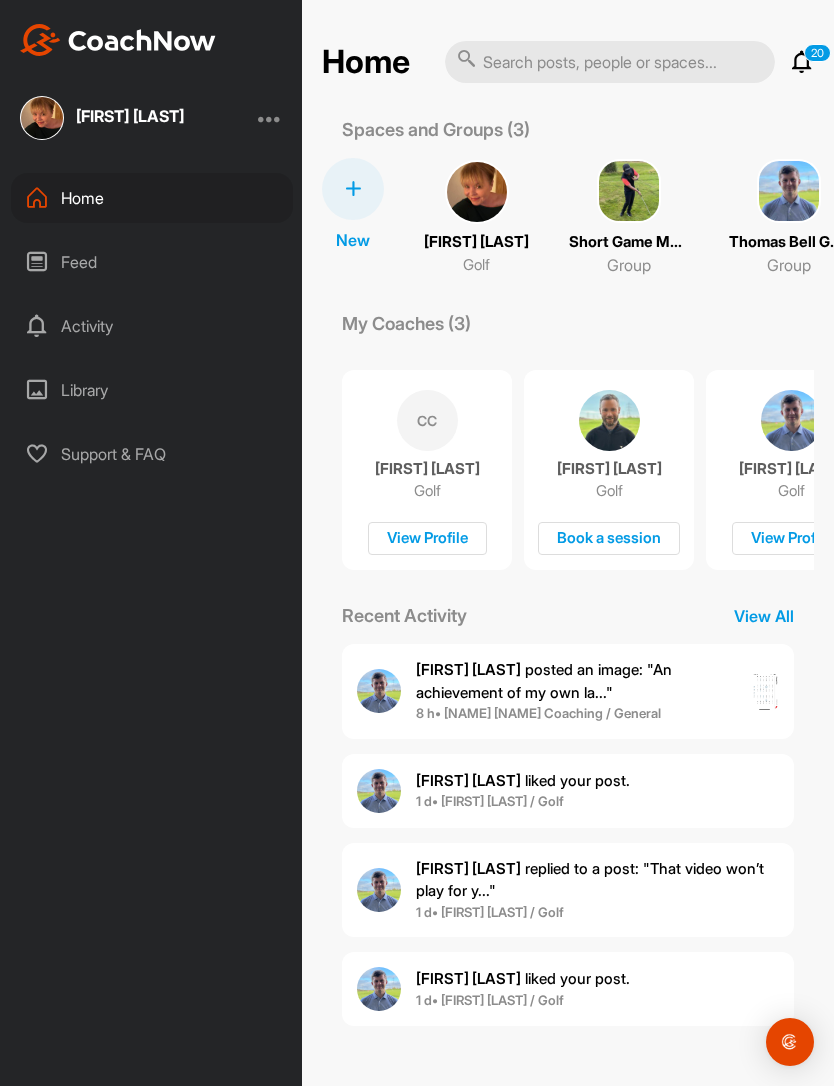 click on "[FIRST] [LAST]  posted an image : " An achievement of my own la... "" at bounding box center [583, 681] 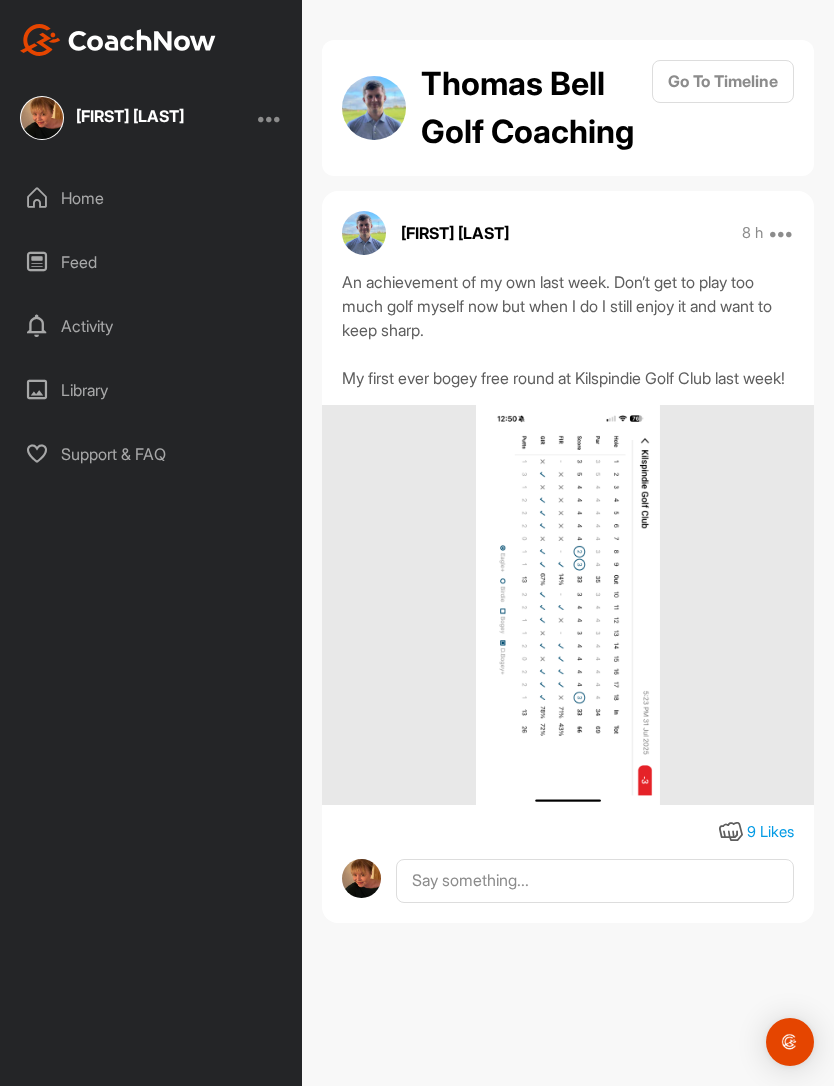 click on "Feed" at bounding box center [152, 262] 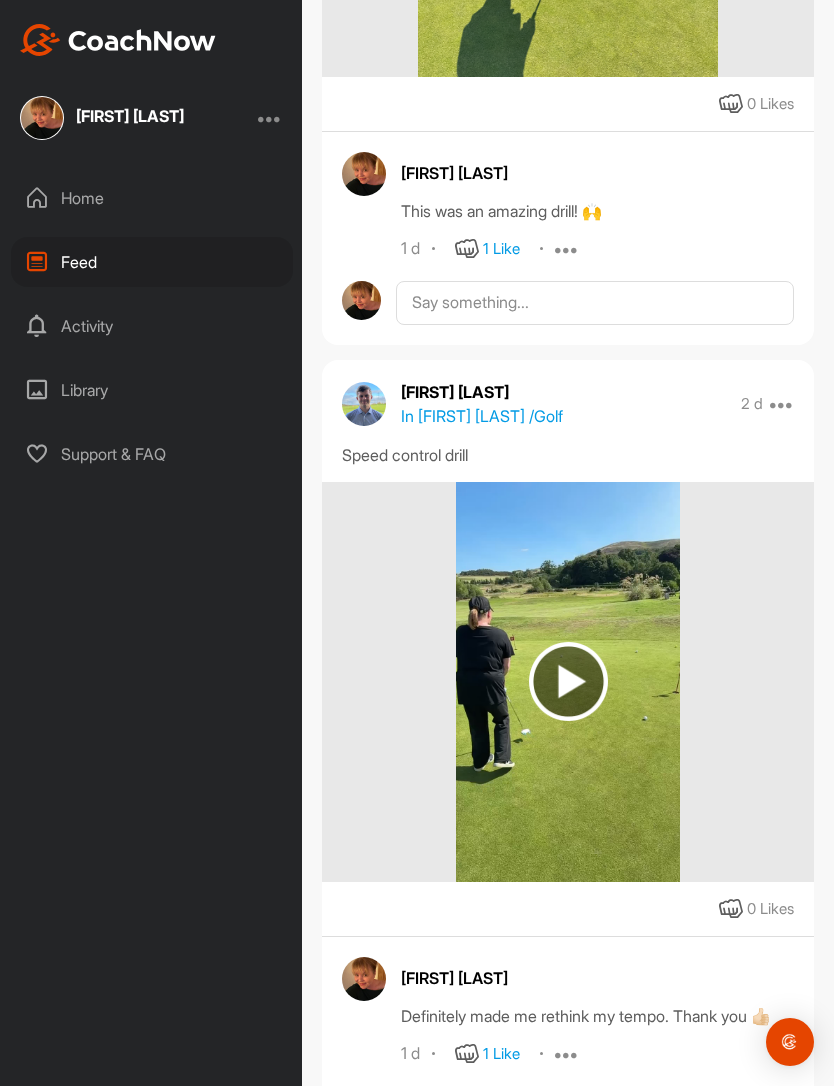 scroll, scrollTop: 2950, scrollLeft: 0, axis: vertical 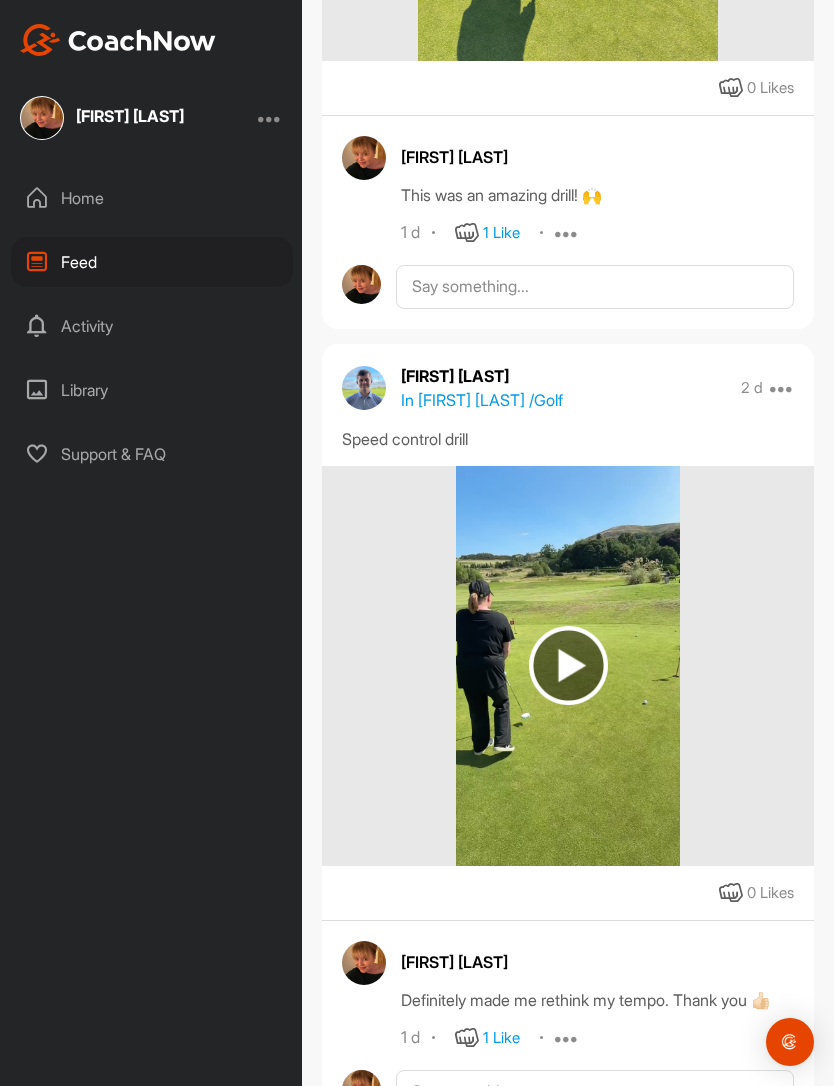 click at bounding box center [568, 665] 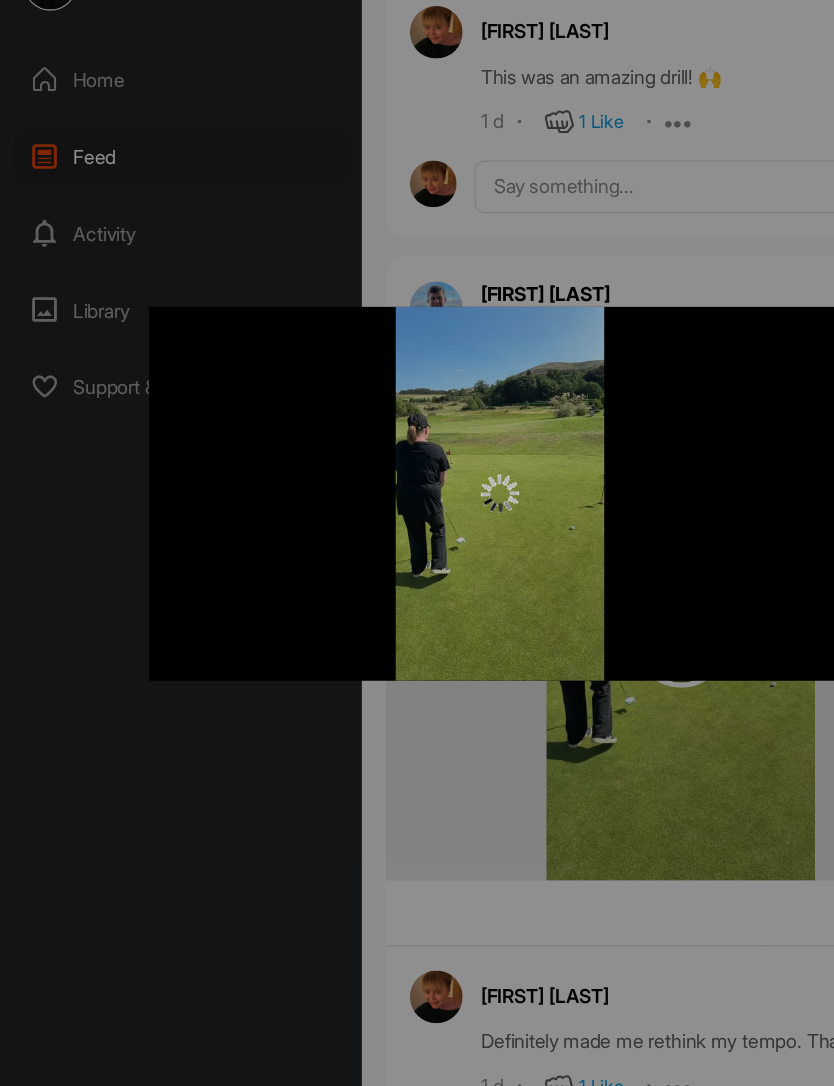 scroll, scrollTop: 0, scrollLeft: 0, axis: both 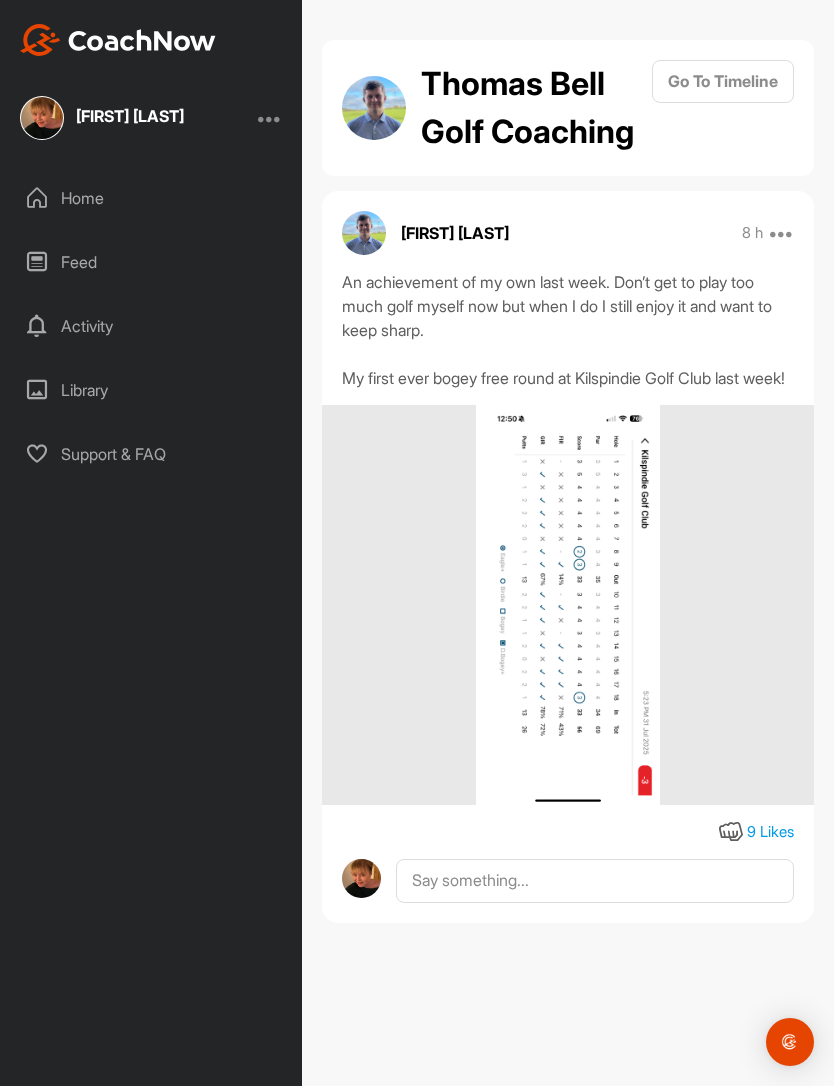click on "[FIRST] [LAST]" at bounding box center [130, 118] 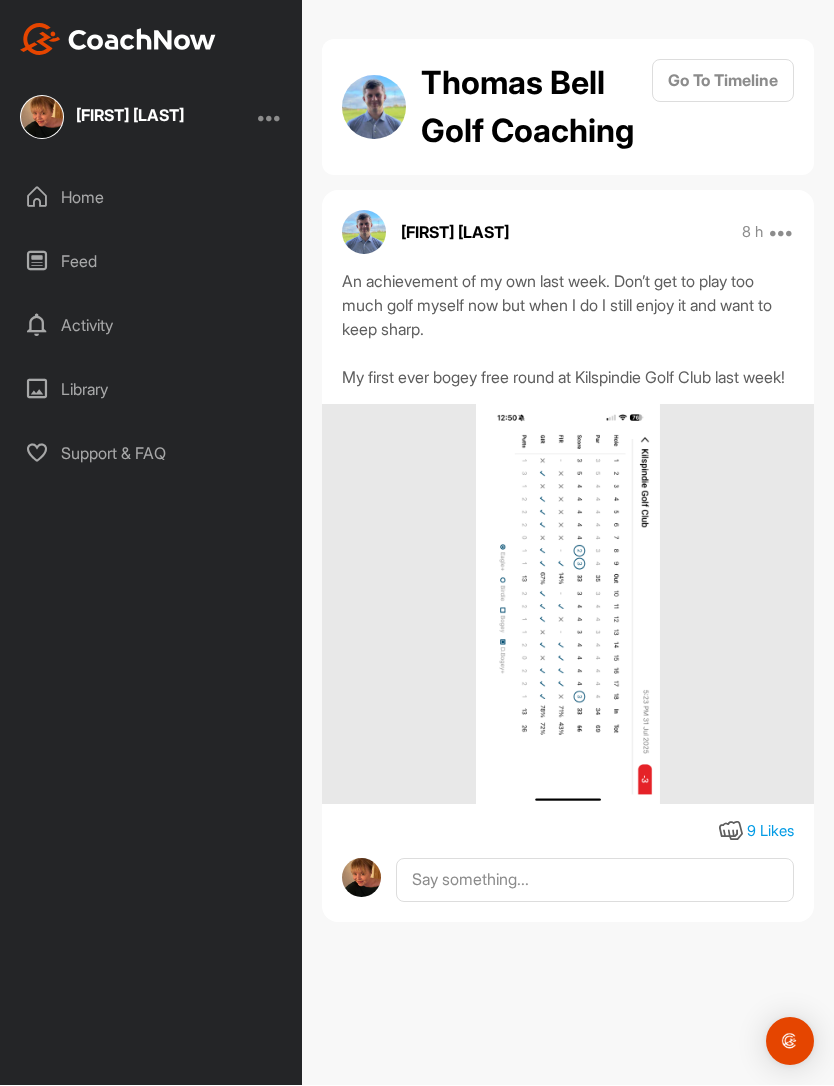 click on "Feed" at bounding box center [152, 262] 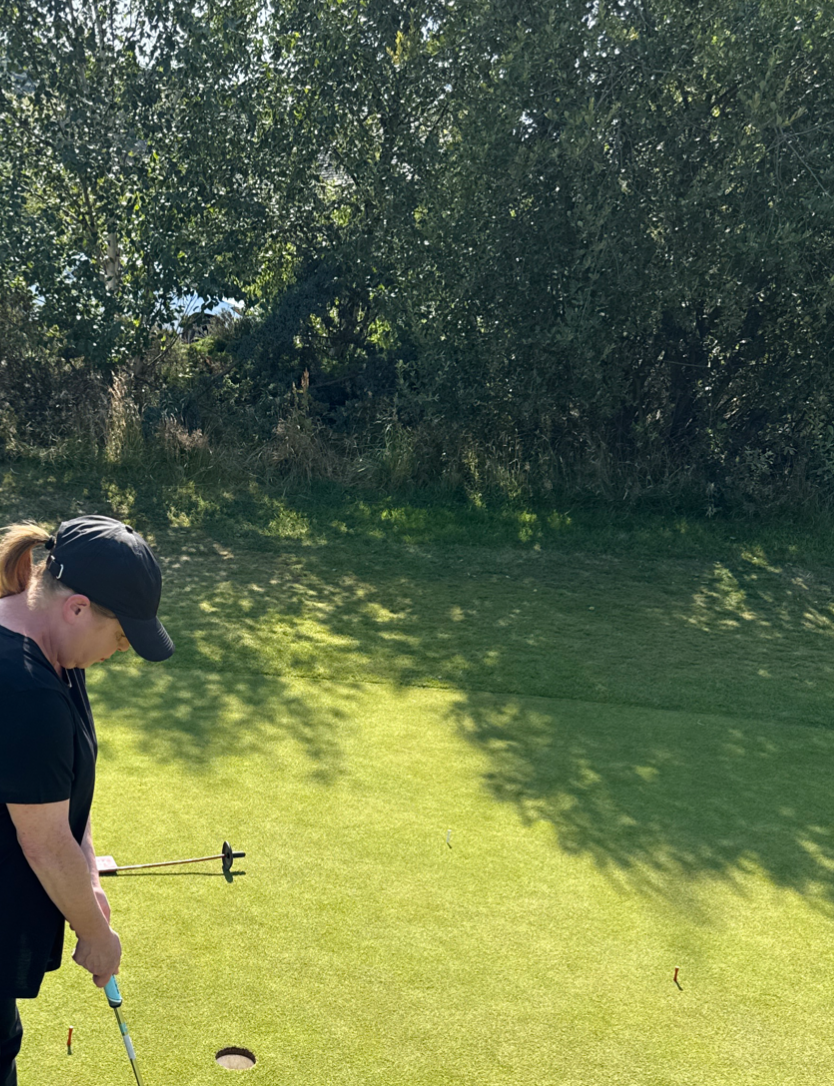 scroll, scrollTop: 2362, scrollLeft: 0, axis: vertical 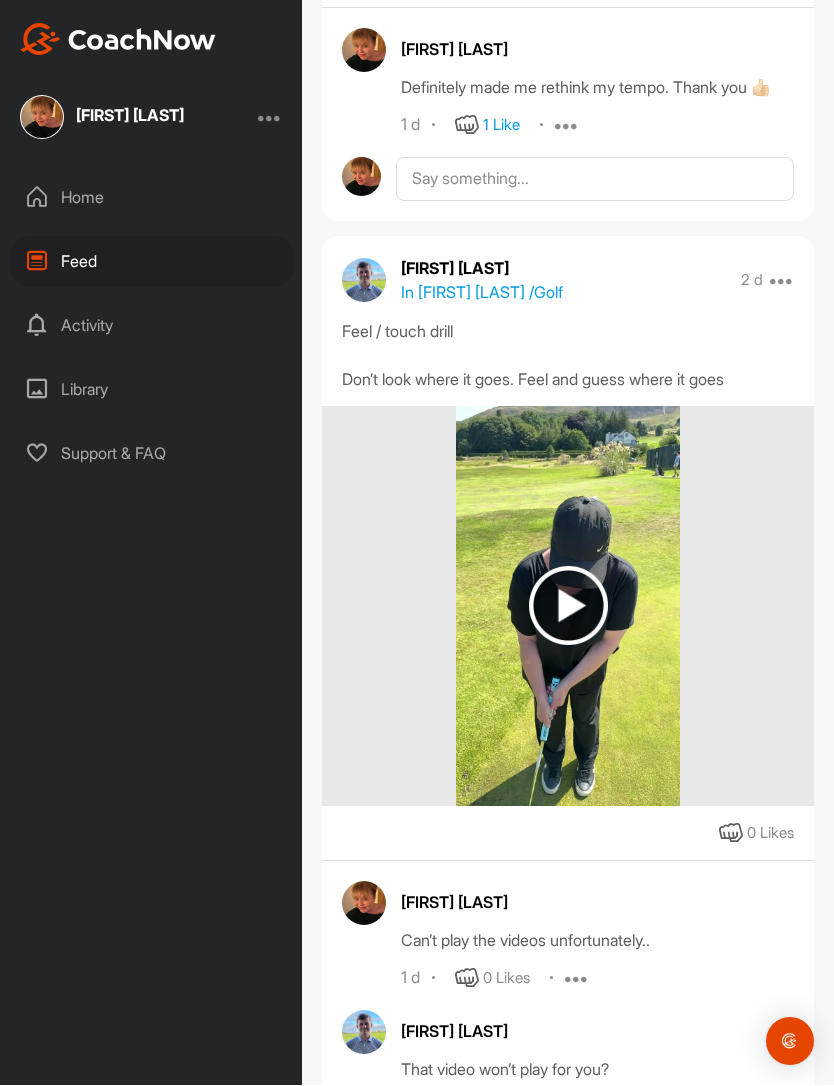 click at bounding box center [568, 606] 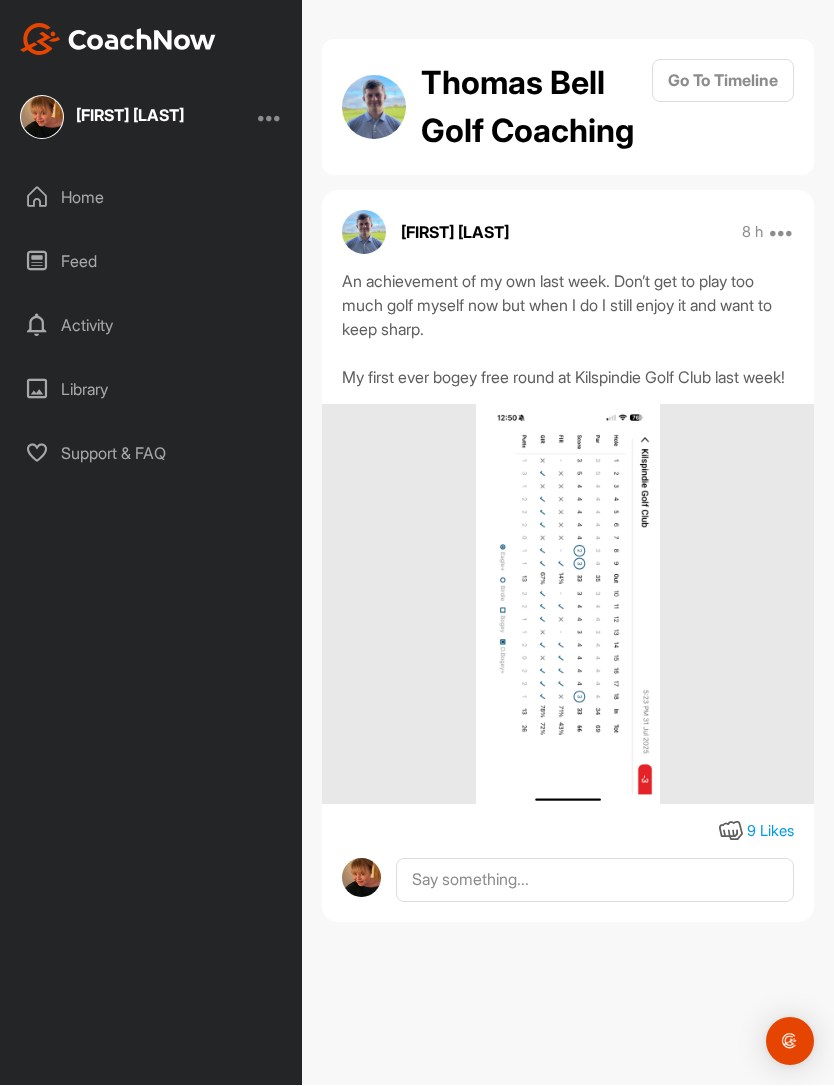 scroll, scrollTop: 0, scrollLeft: 0, axis: both 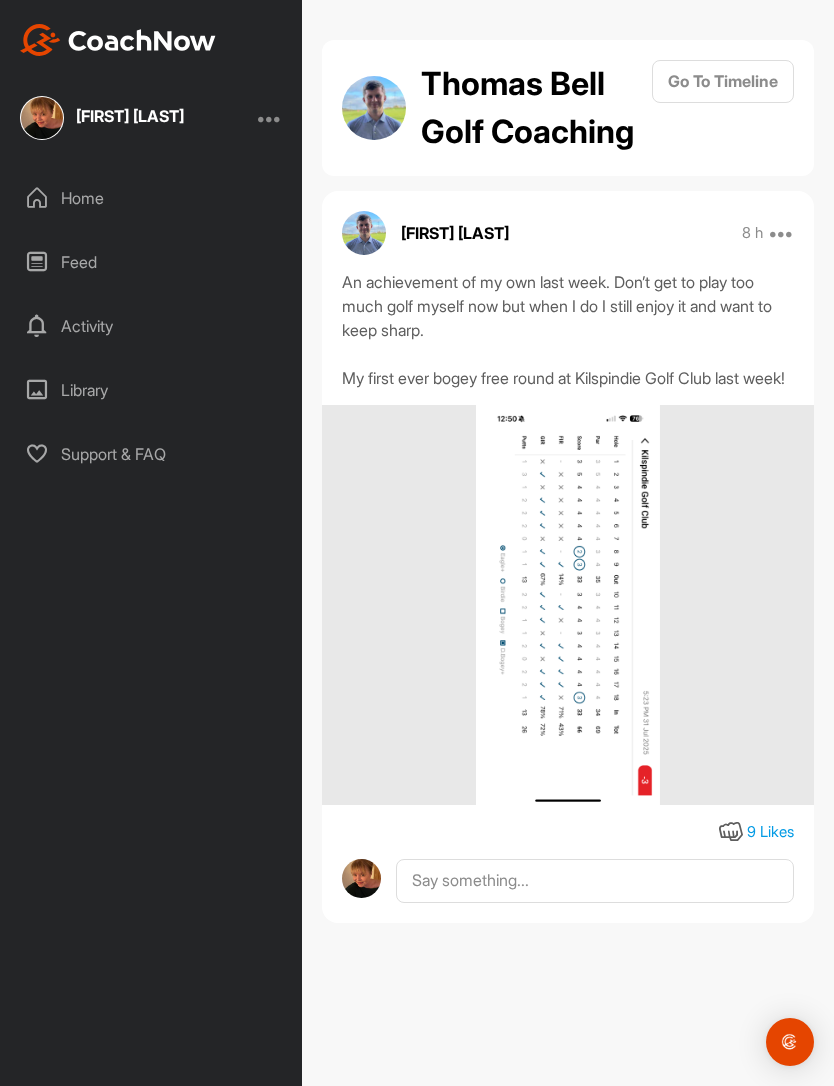 click on "Home" at bounding box center (152, 198) 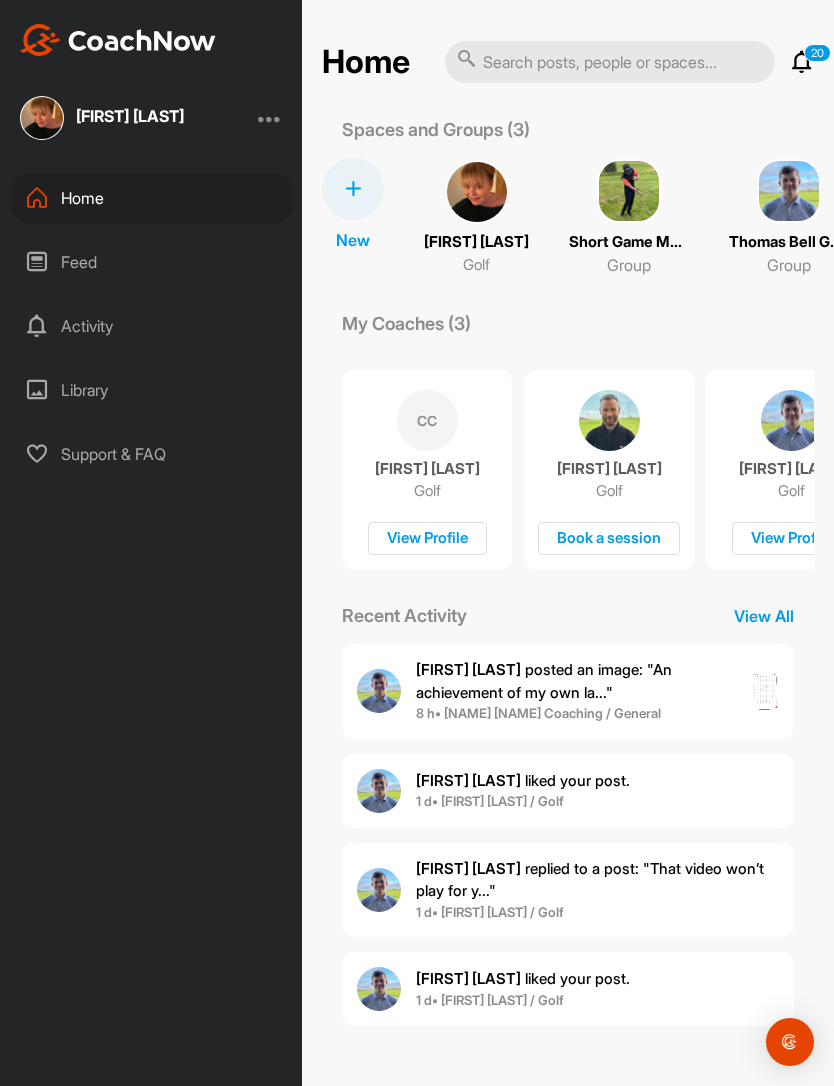 scroll, scrollTop: 59, scrollLeft: 0, axis: vertical 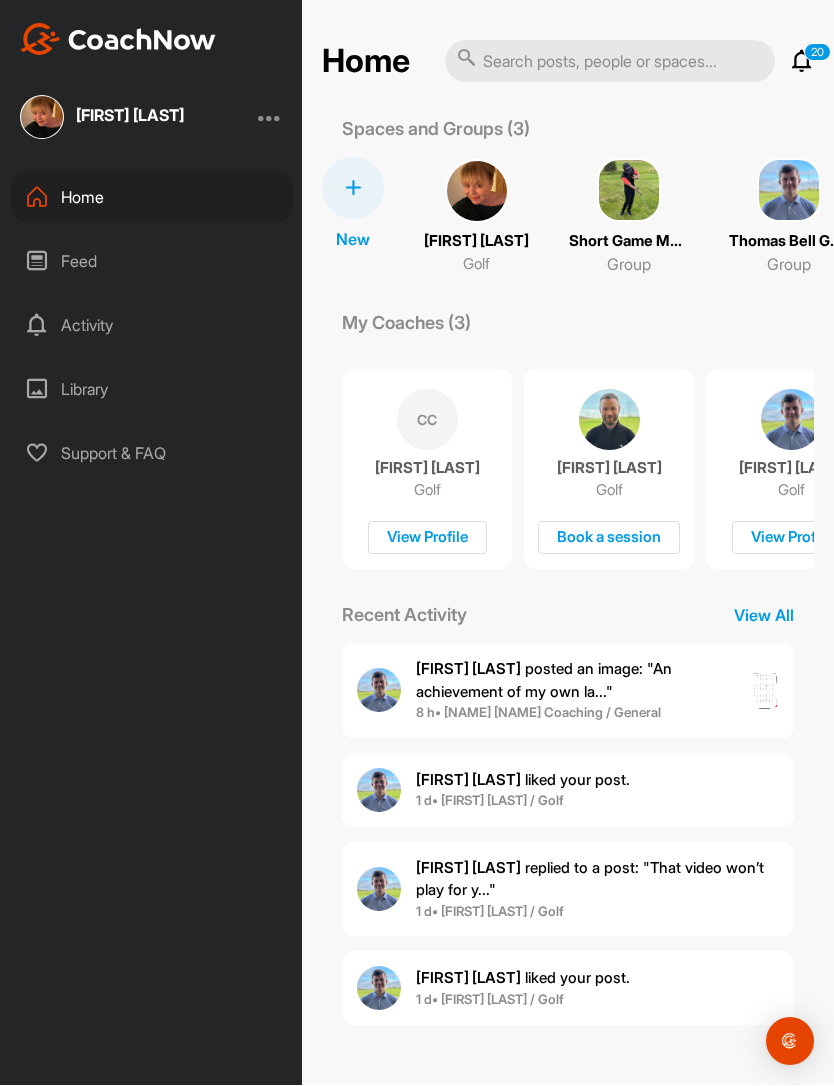 click on "[FIRST] [LAST] replied to a post : "That video won’t play for y..."" at bounding box center [597, 880] 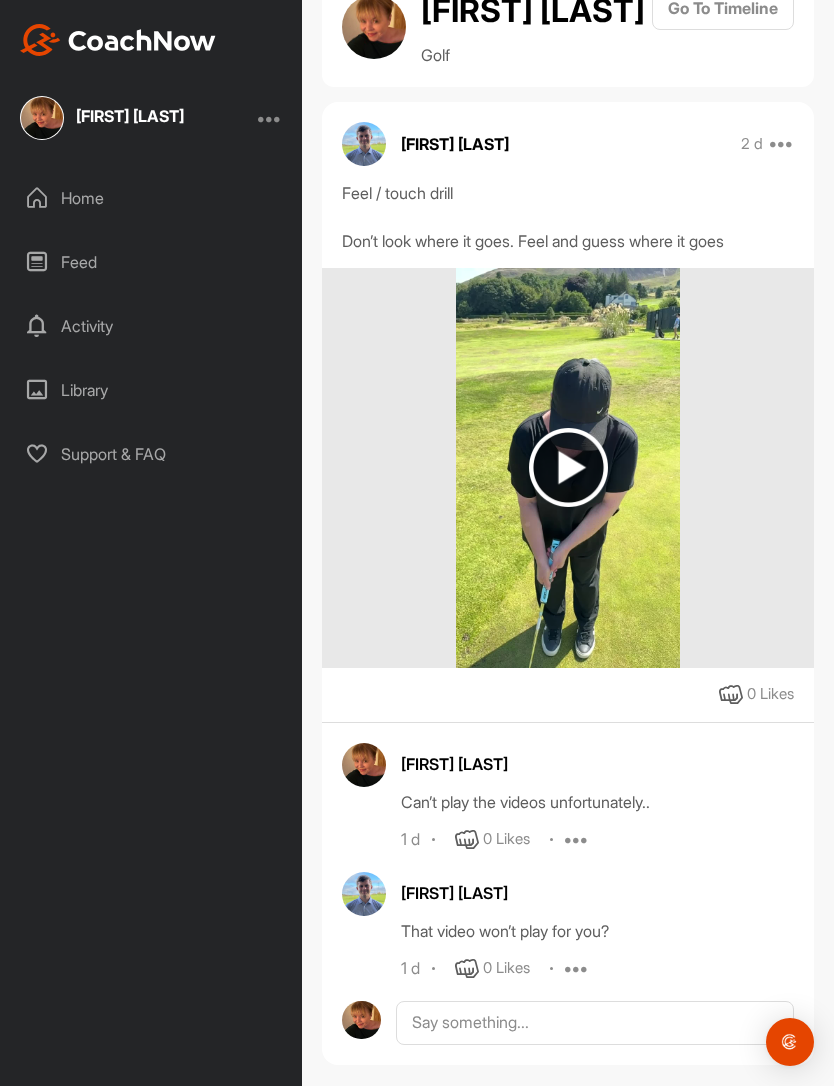 scroll, scrollTop: 87, scrollLeft: 0, axis: vertical 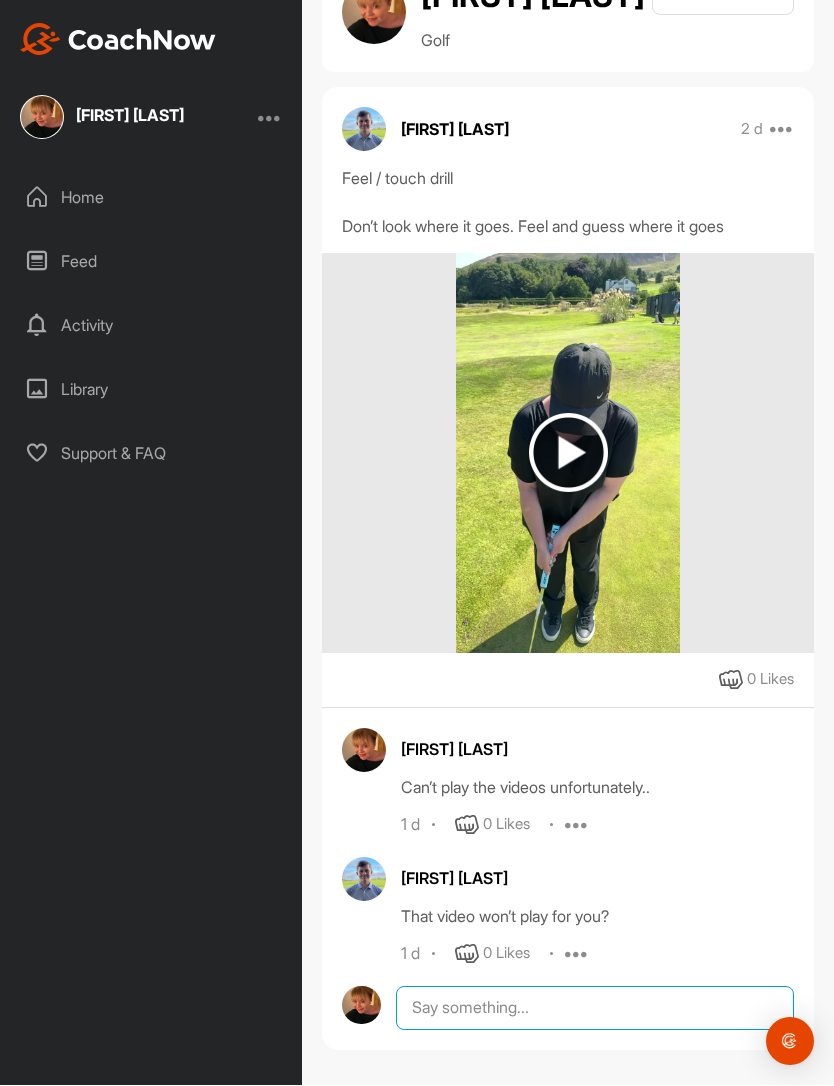 click at bounding box center [595, 1009] 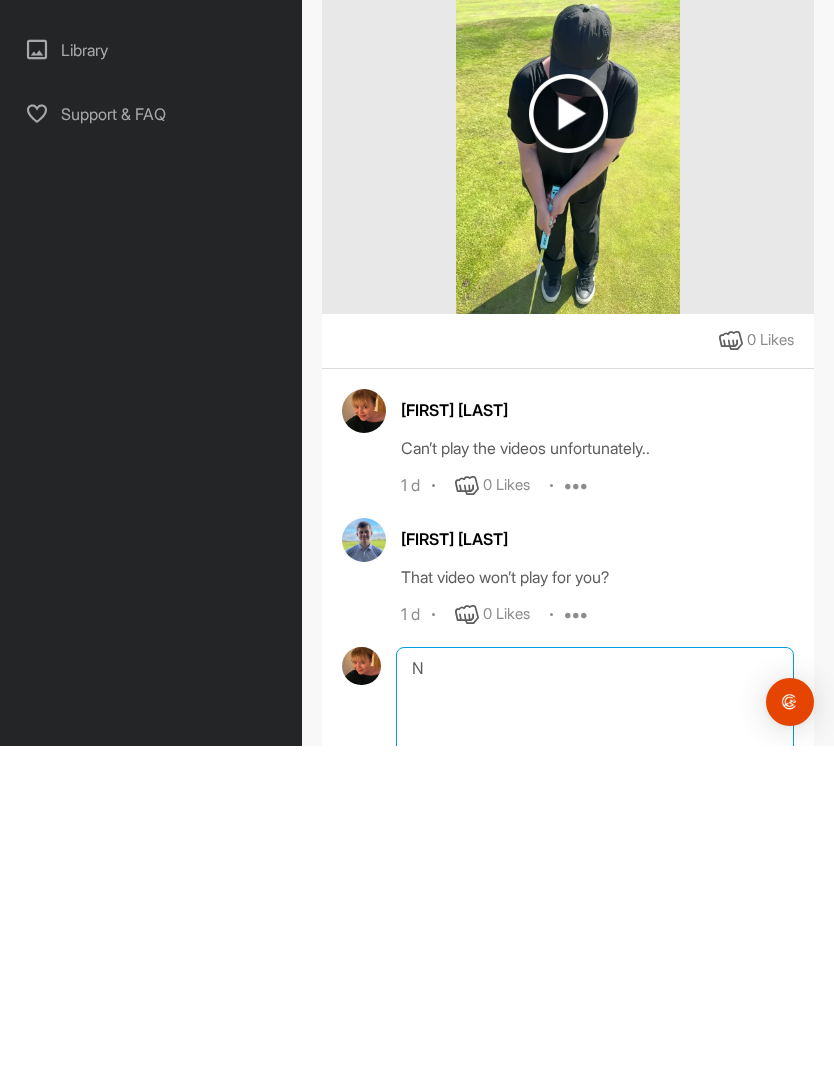 scroll, scrollTop: 59, scrollLeft: 0, axis: vertical 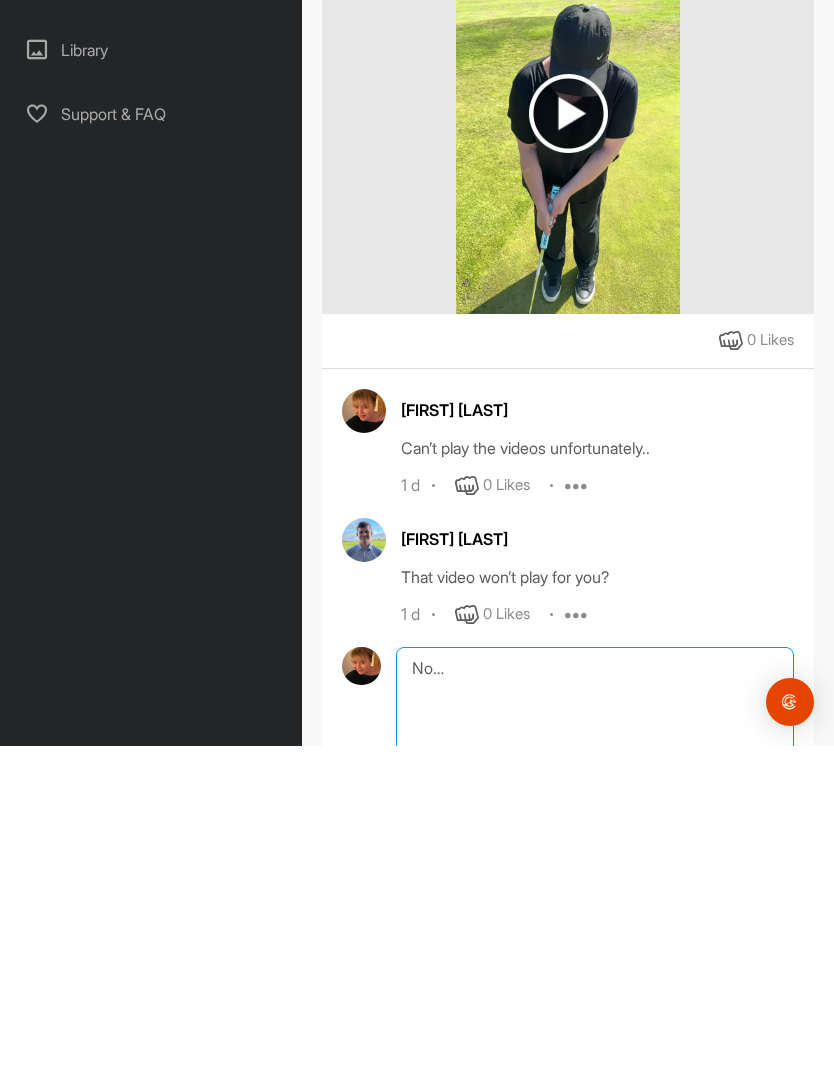 type on "No…" 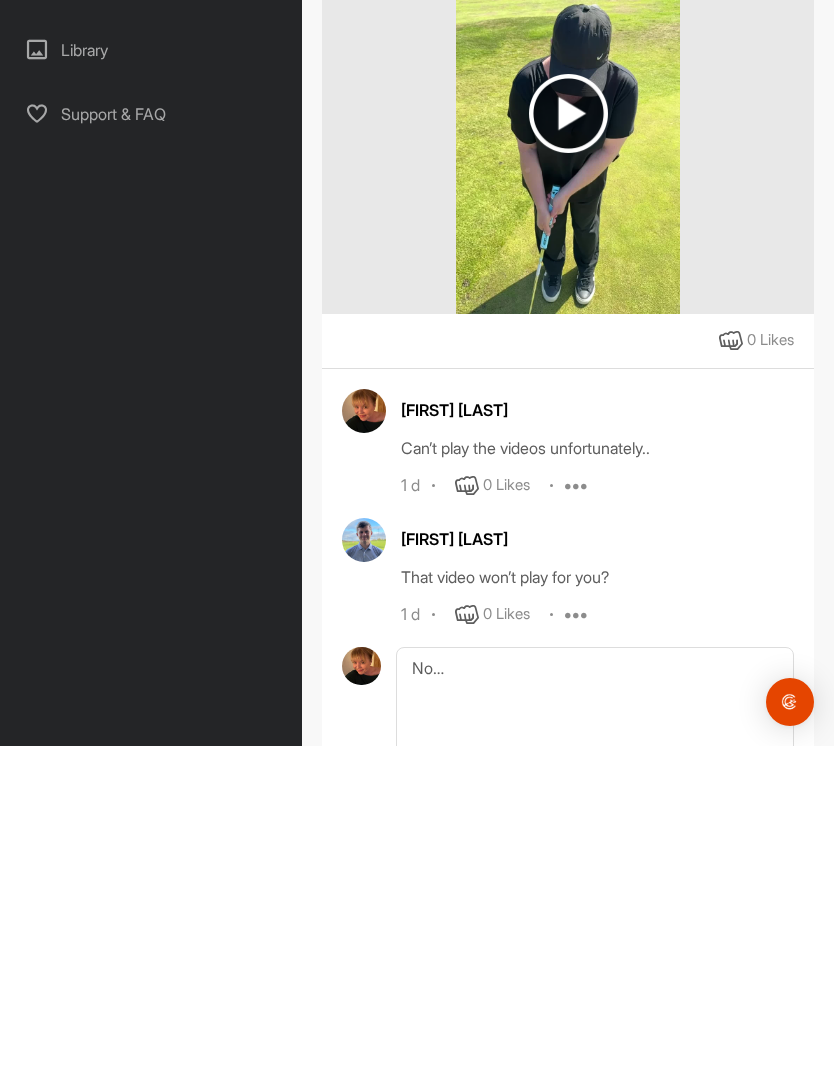 click at bounding box center [790, 1042] 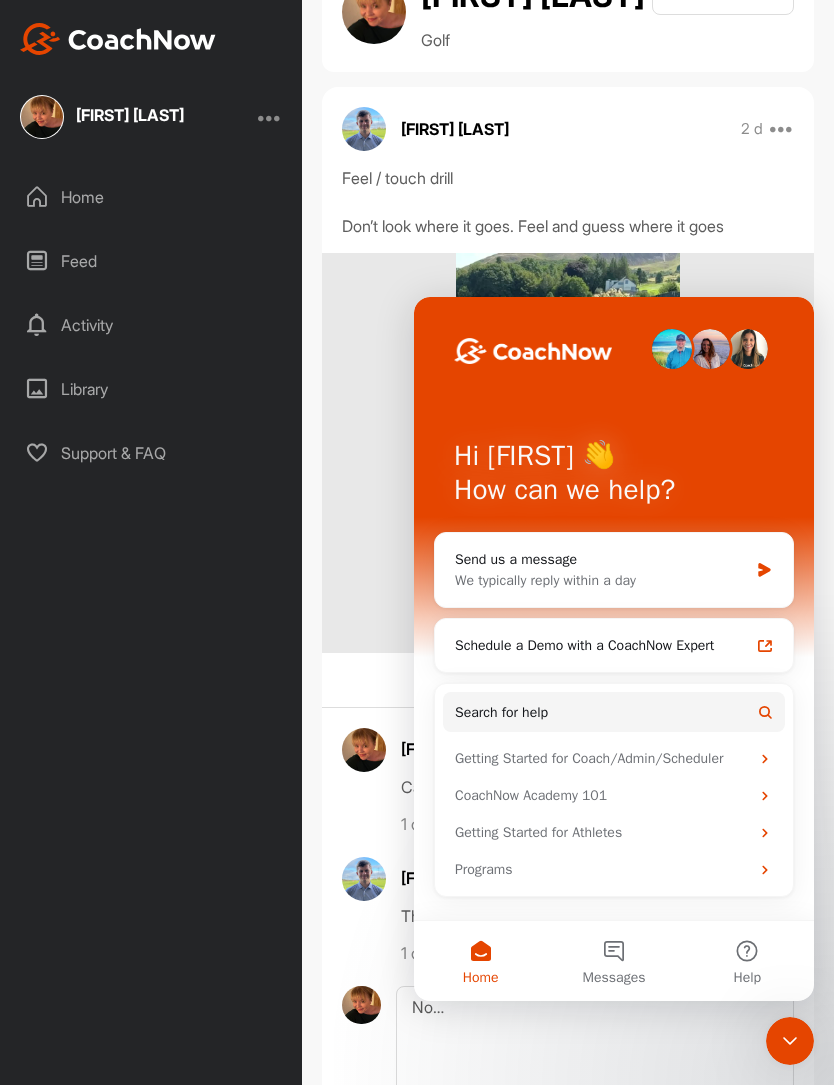 scroll, scrollTop: 0, scrollLeft: 0, axis: both 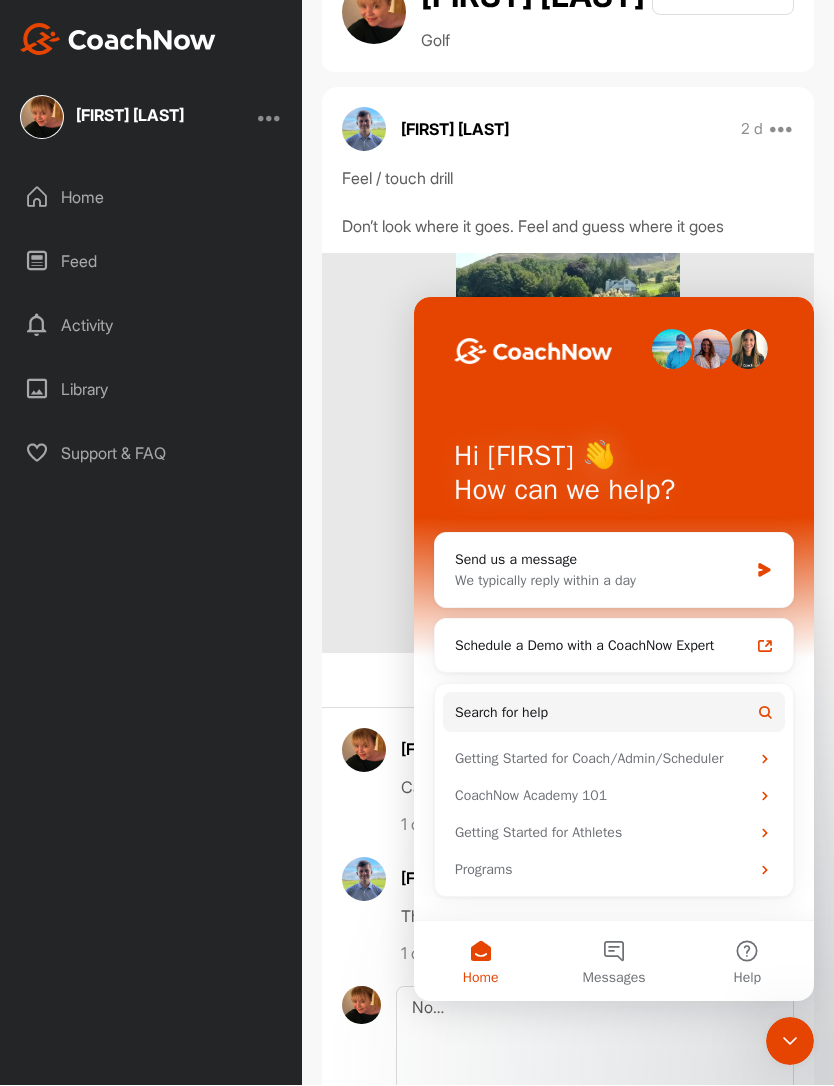click at bounding box center (568, 454) 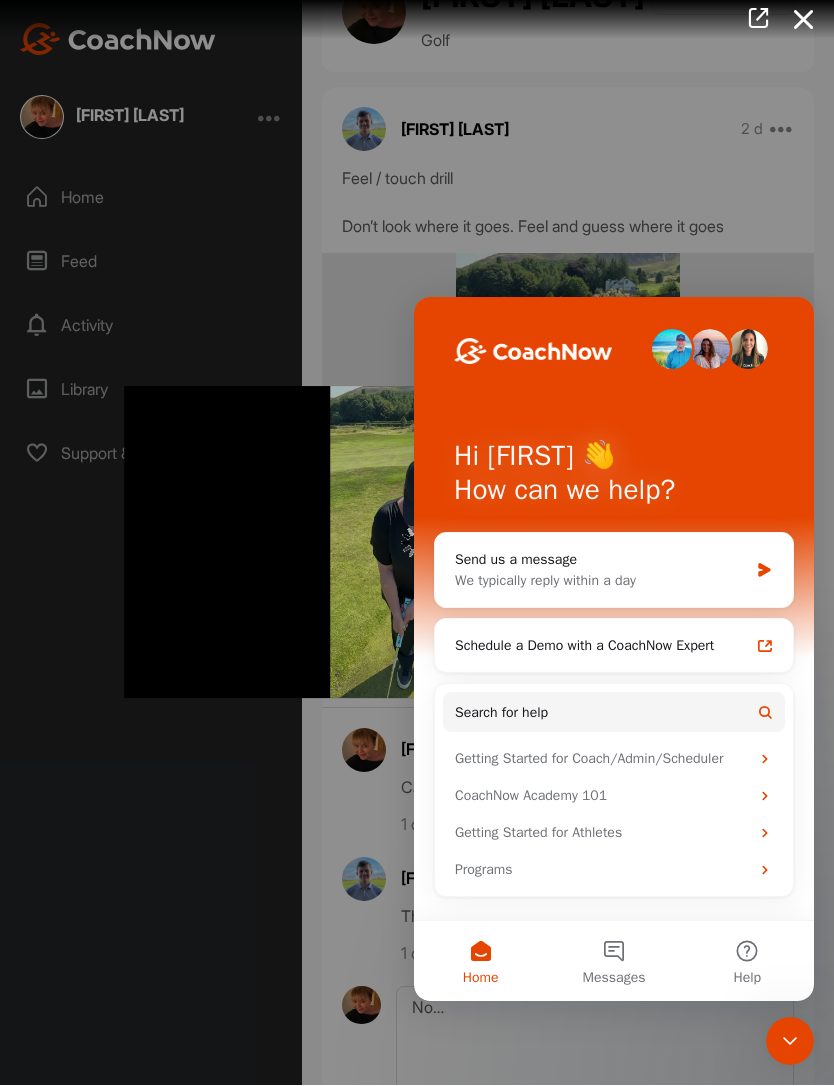 click on "Home" at bounding box center [480, 961] 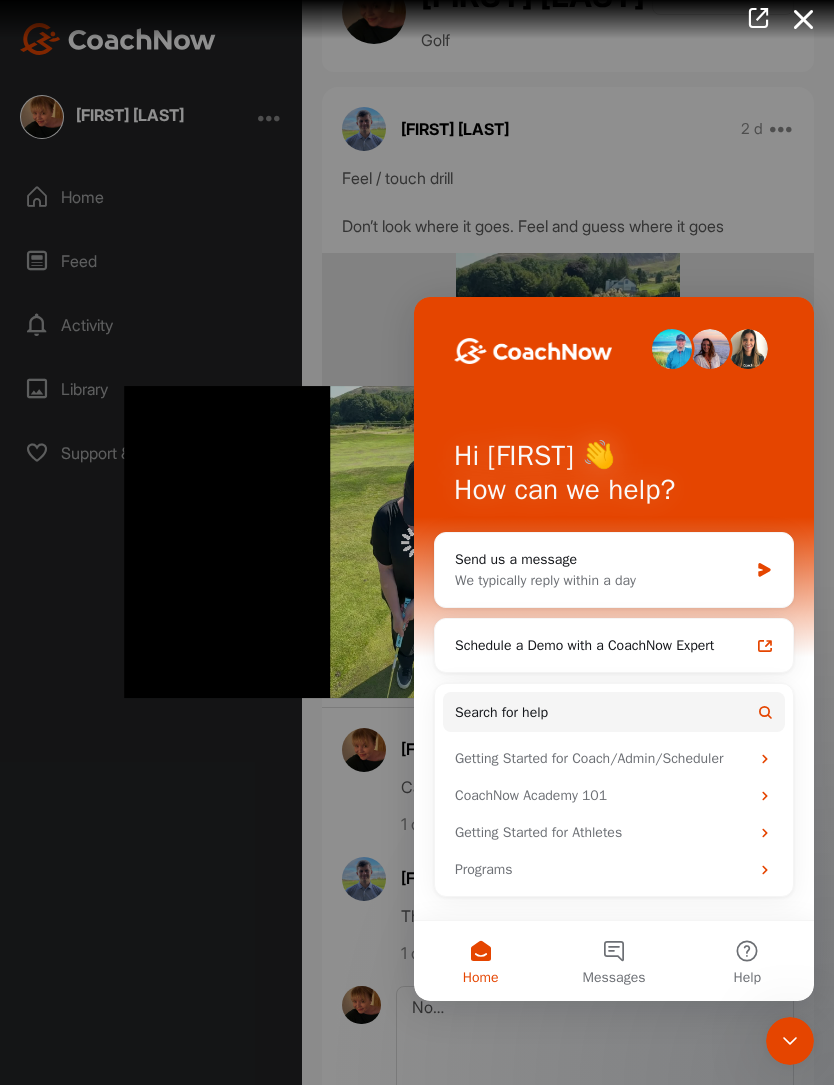 click at bounding box center (417, 543) 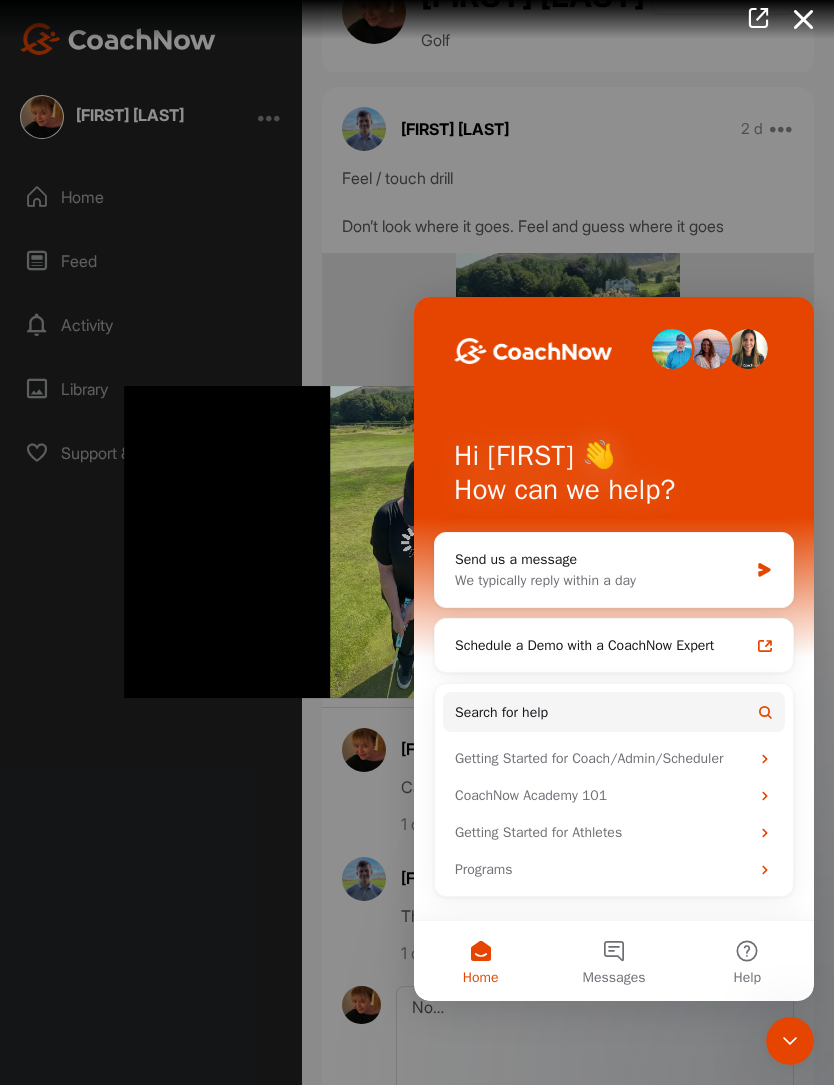 click on "Messages" at bounding box center [613, 961] 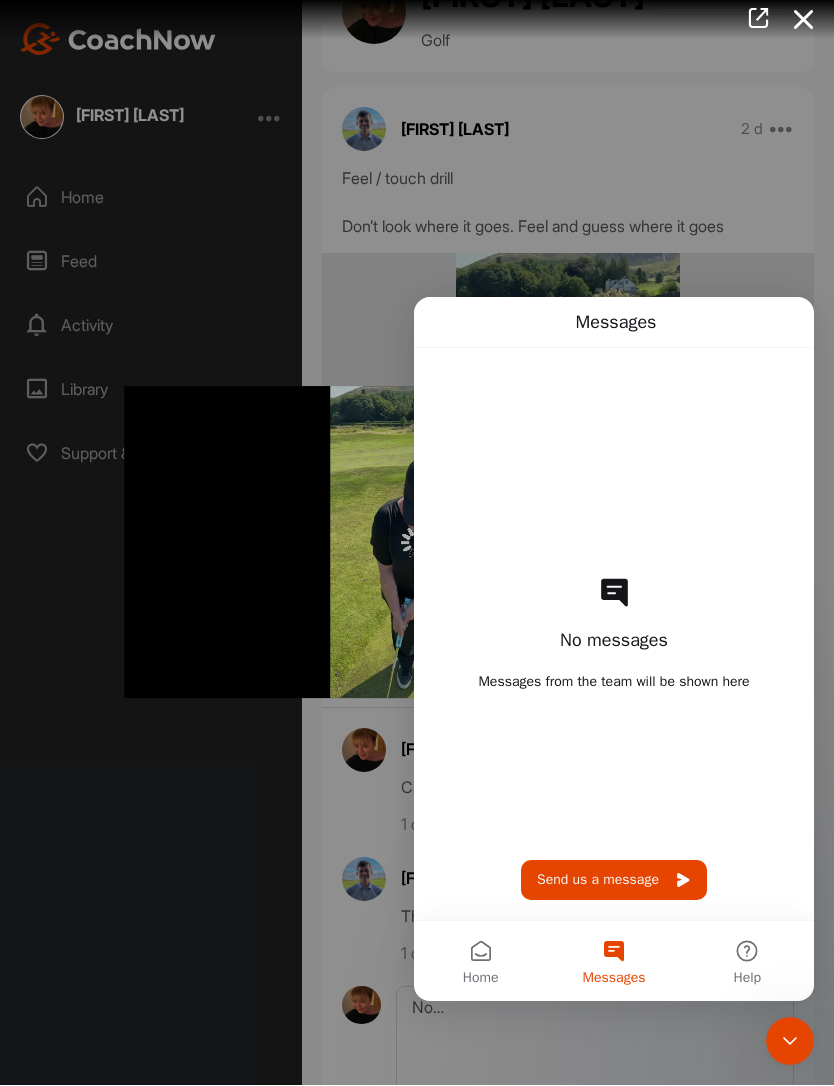click 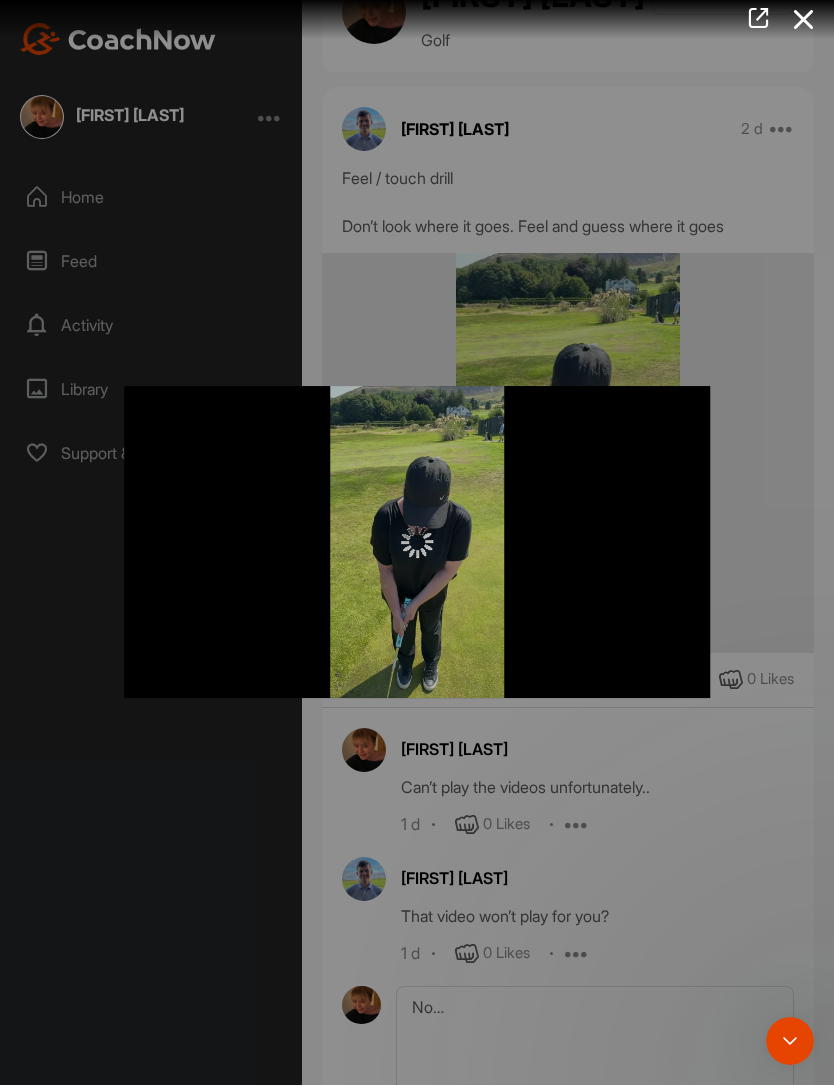 scroll, scrollTop: 0, scrollLeft: 0, axis: both 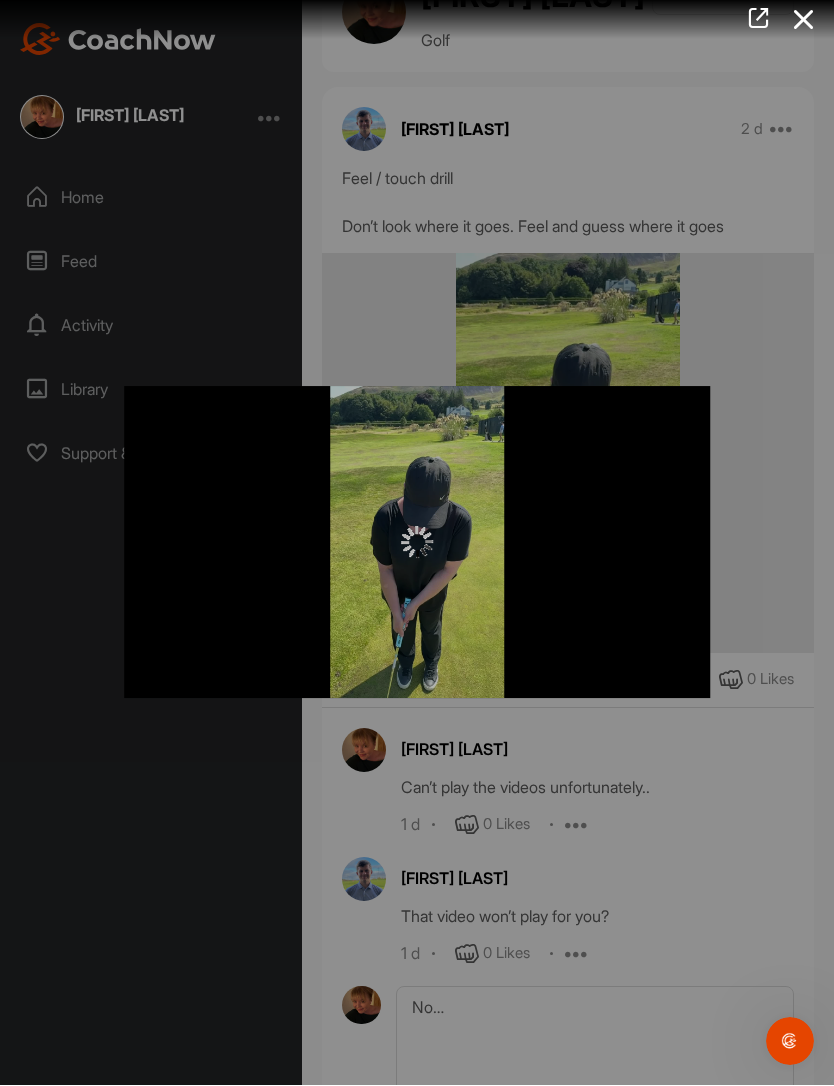 click at bounding box center [417, 543] 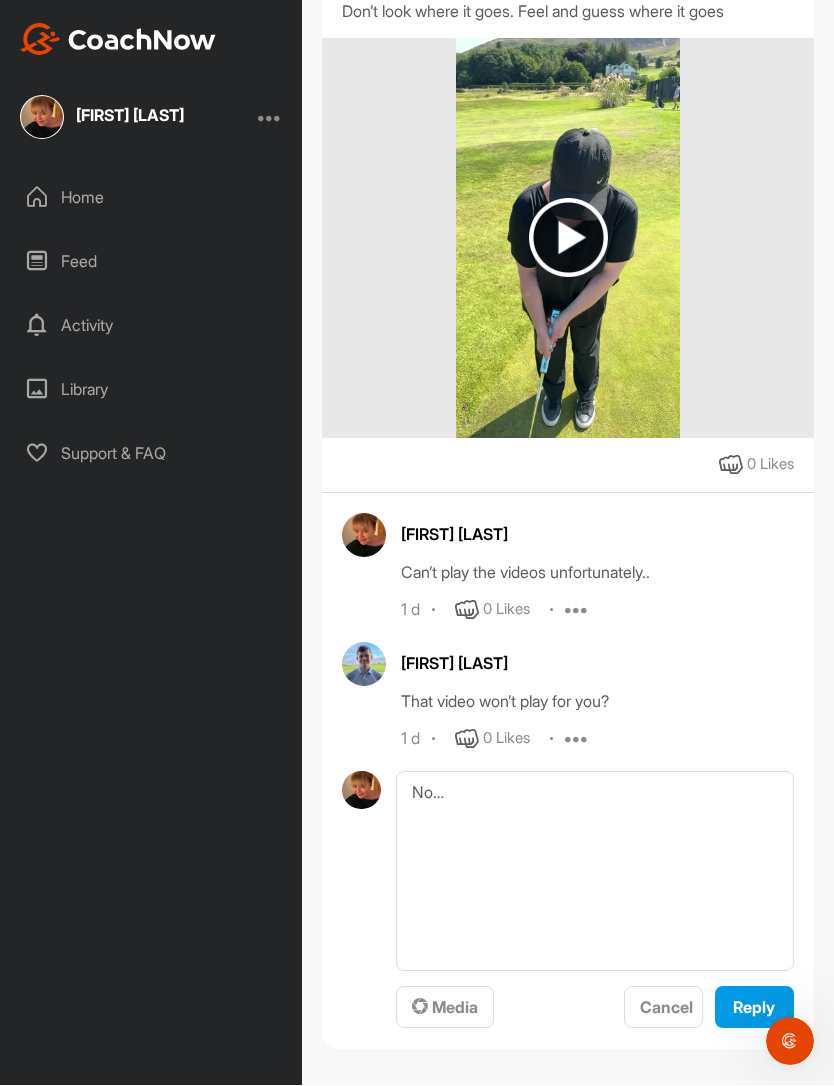 scroll, scrollTop: 301, scrollLeft: 0, axis: vertical 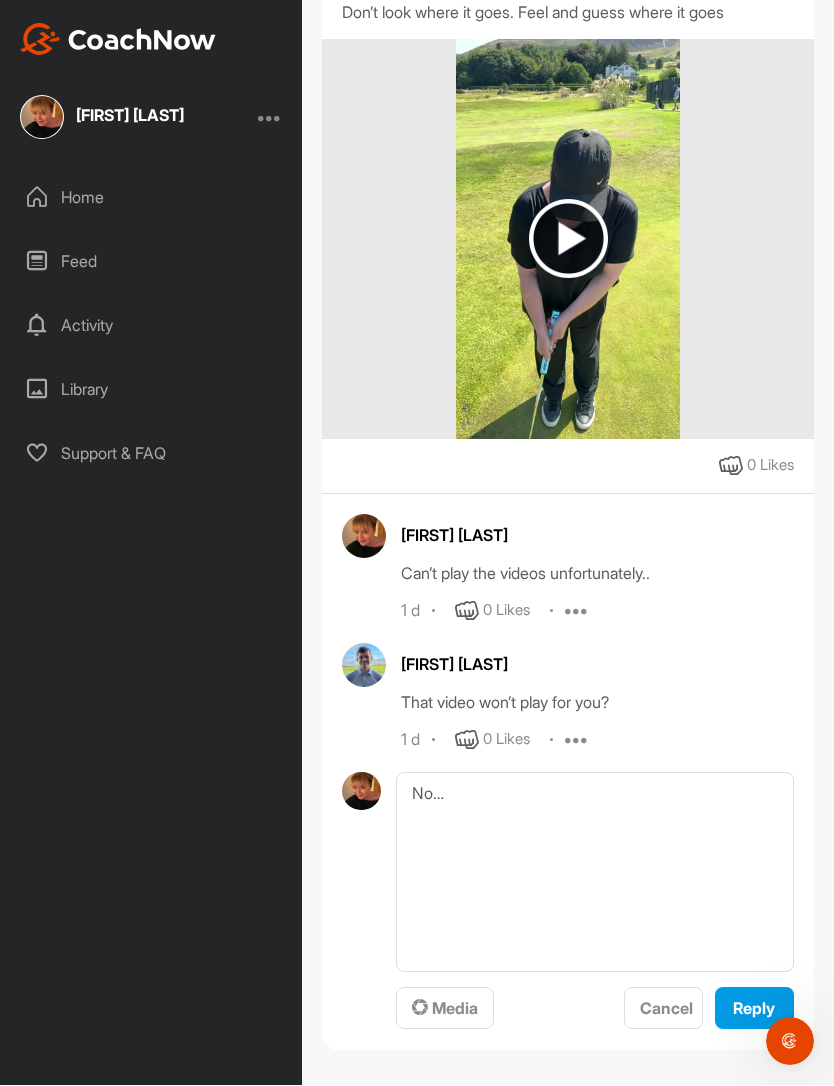 click on "Reply" at bounding box center [754, 1009] 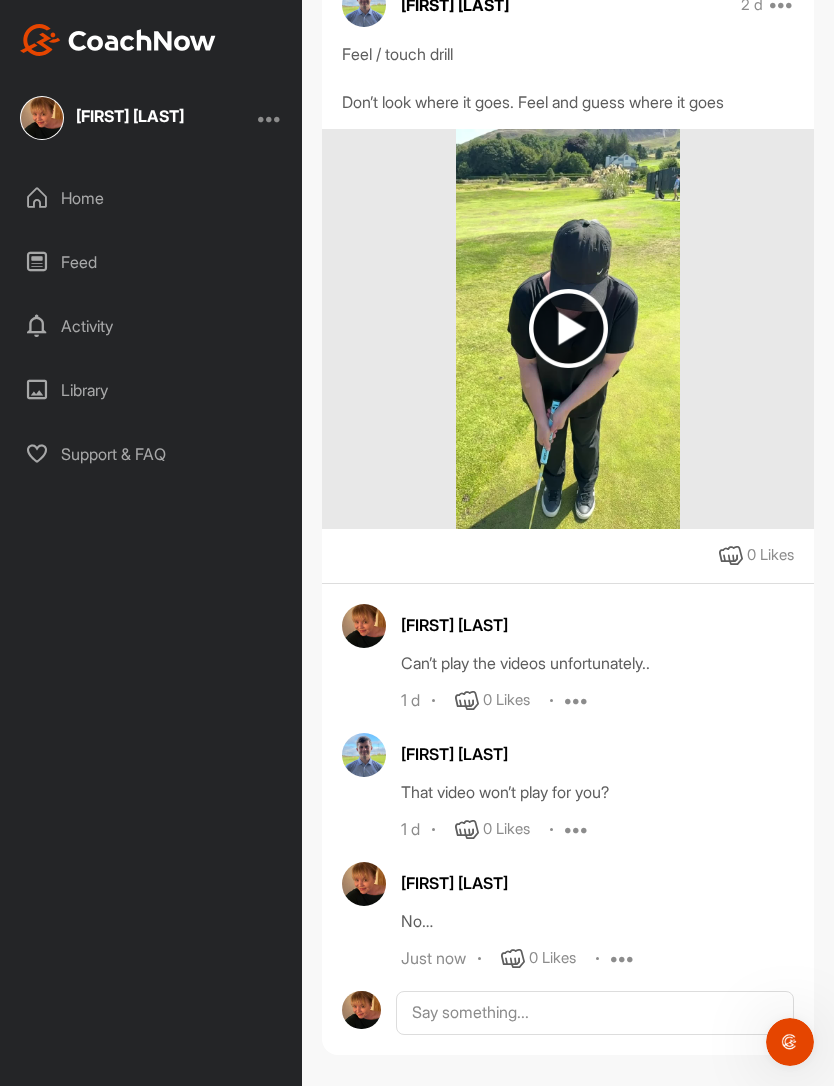 scroll, scrollTop: 216, scrollLeft: 0, axis: vertical 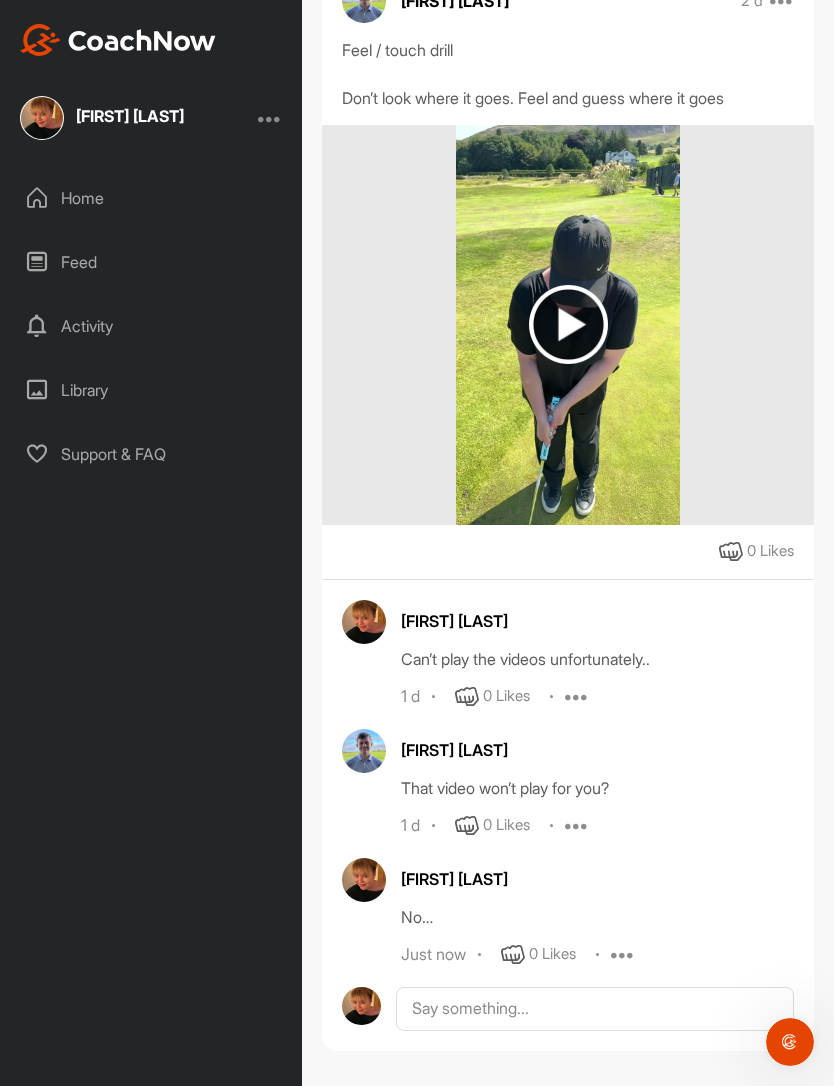 click at bounding box center (568, 324) 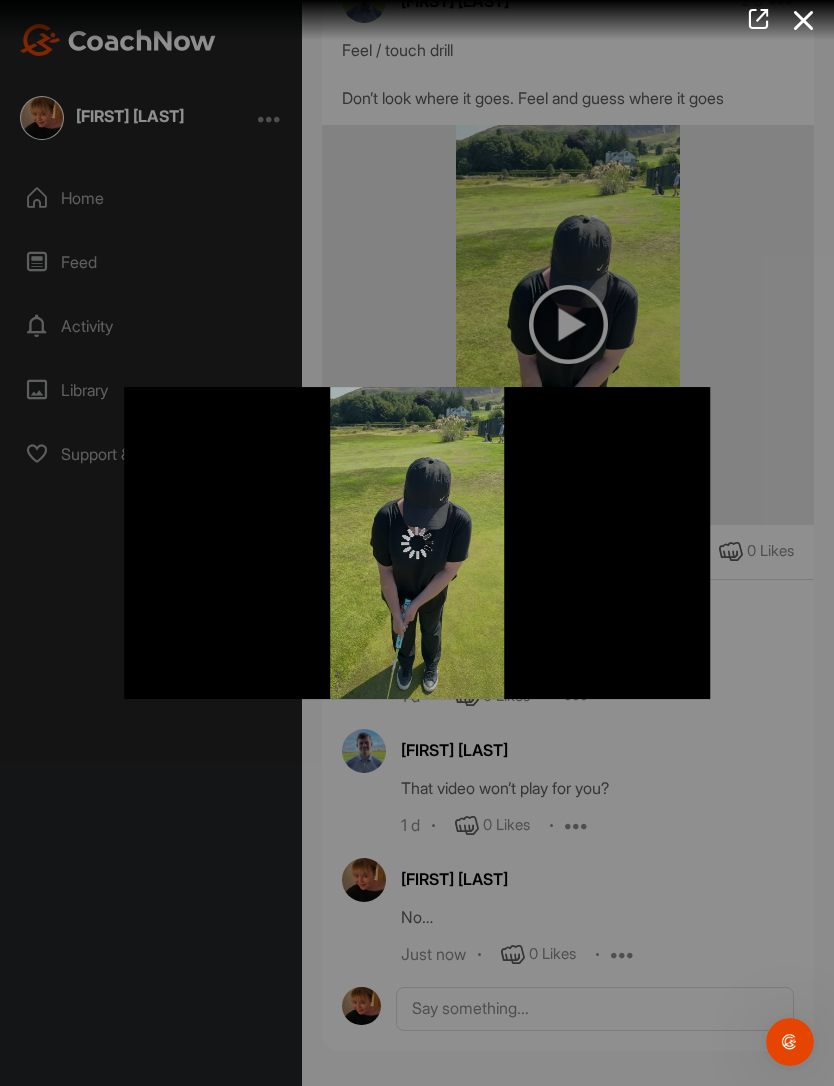 click at bounding box center (804, 20) 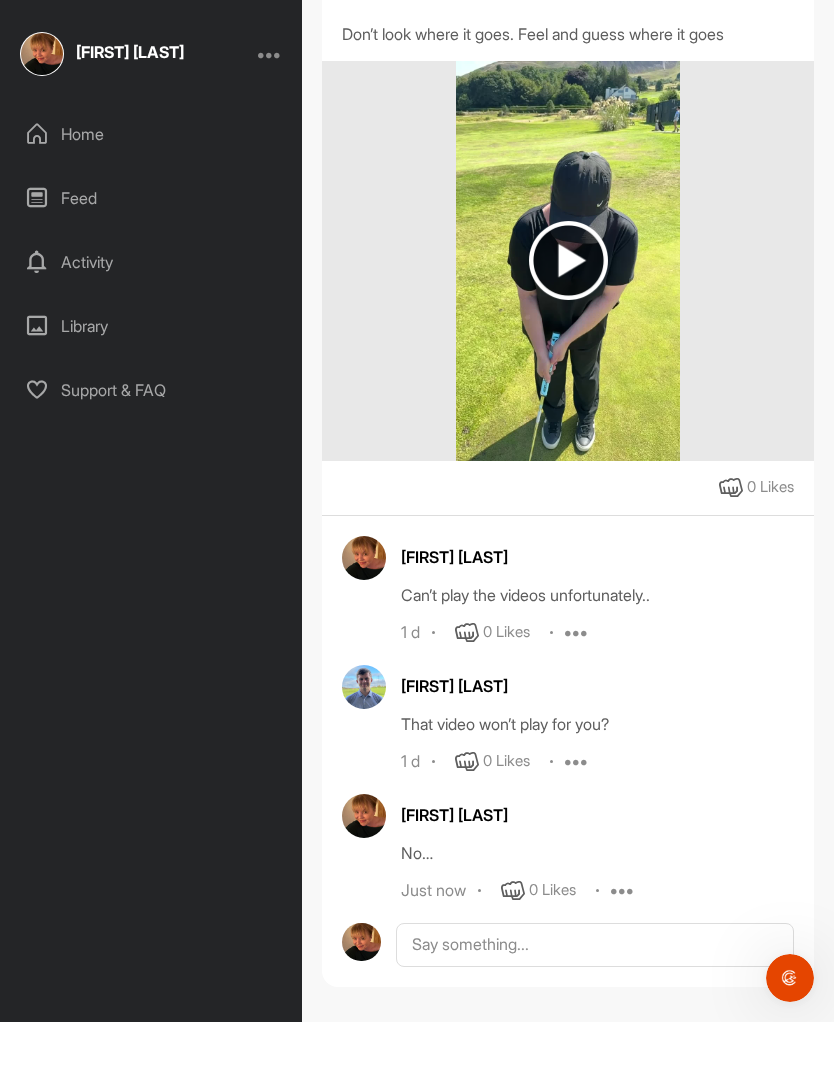 scroll, scrollTop: 0, scrollLeft: 0, axis: both 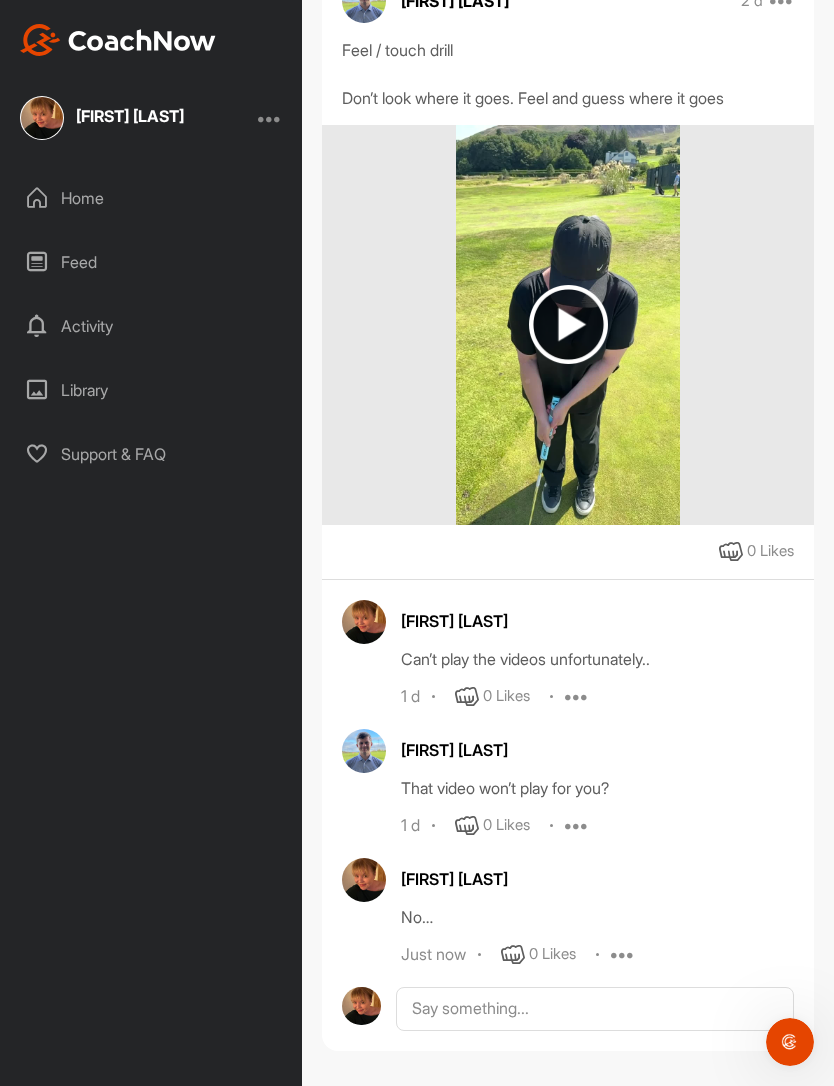 click on "Home" at bounding box center [152, 198] 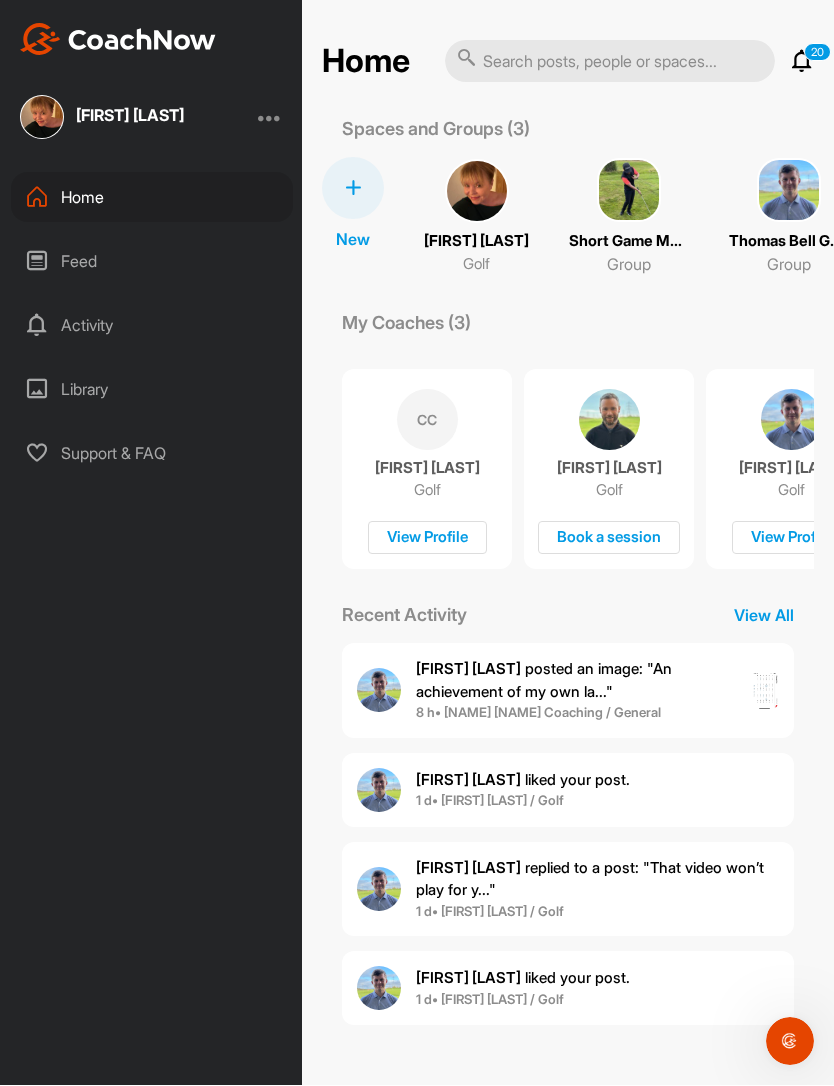 scroll, scrollTop: 59, scrollLeft: 0, axis: vertical 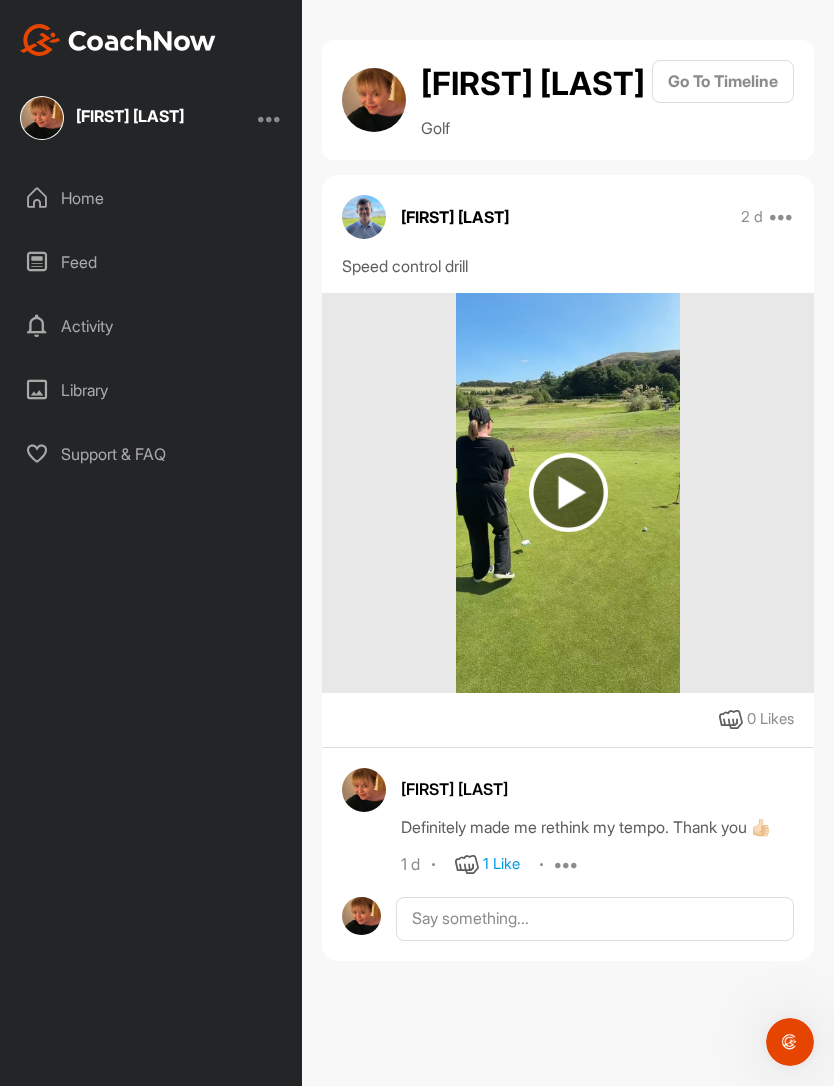 click at bounding box center [568, 492] 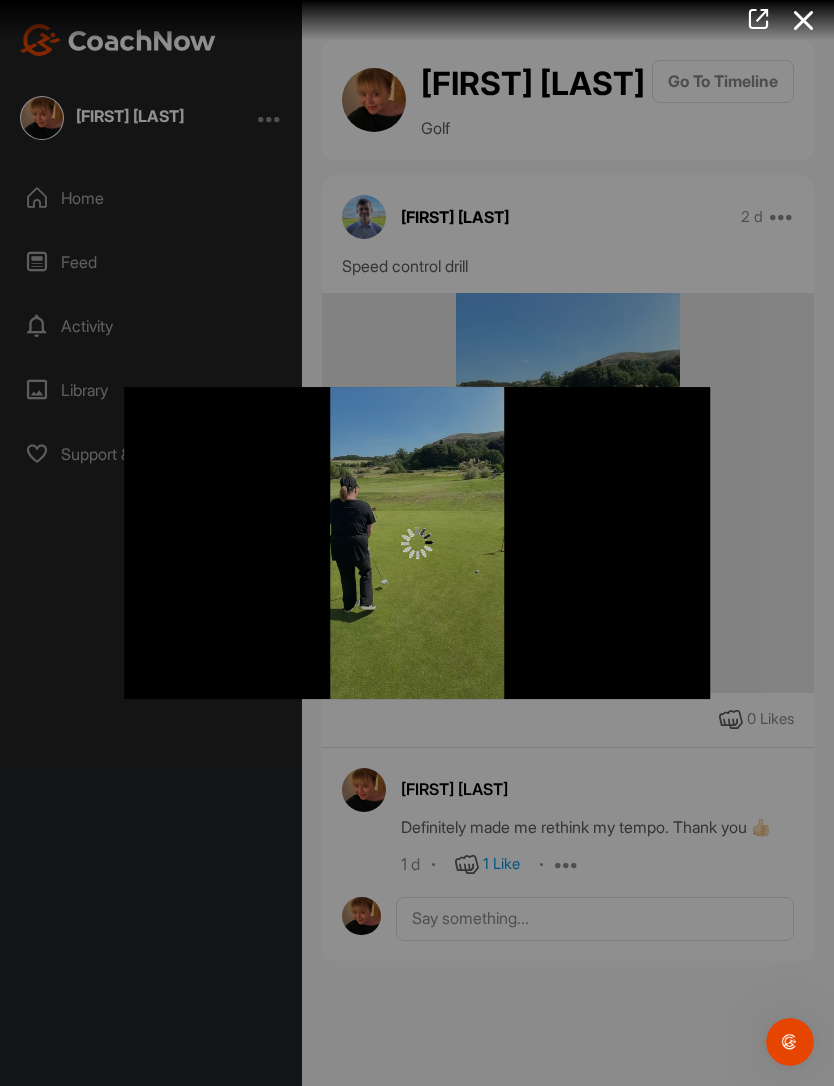 click at bounding box center (804, 20) 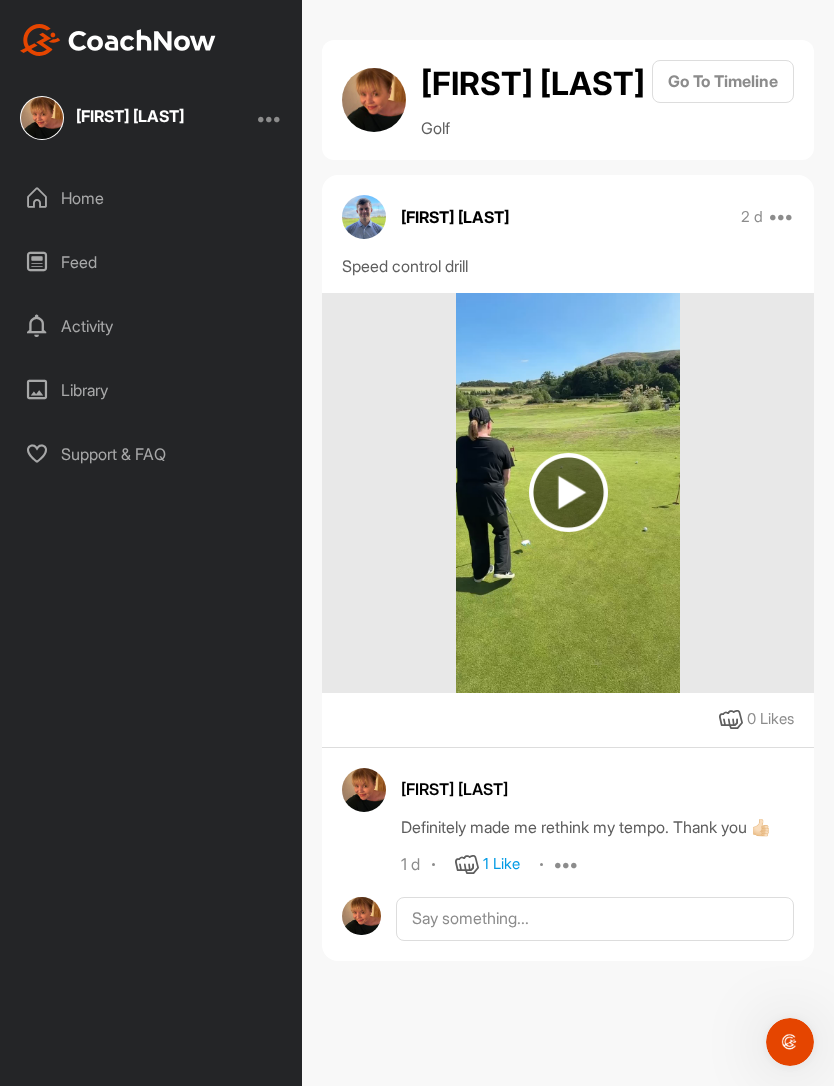 click on "[FIRST] [LAST]" at bounding box center [130, 118] 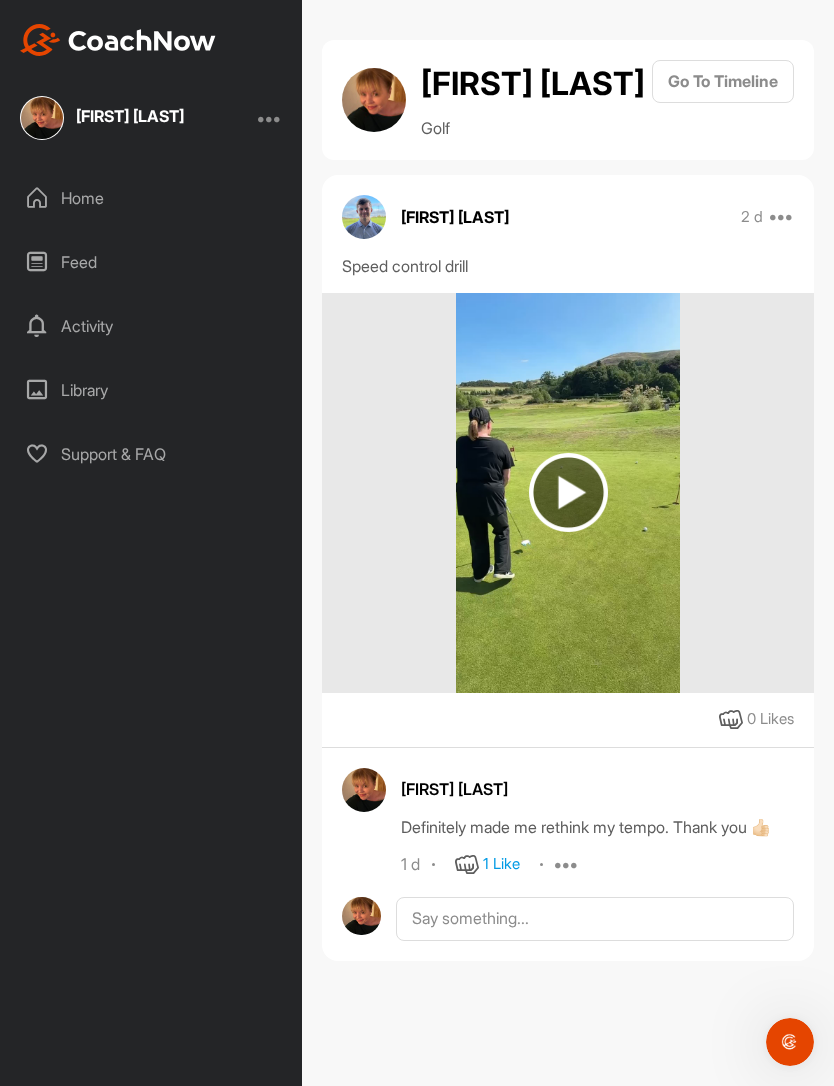 click at bounding box center (270, 118) 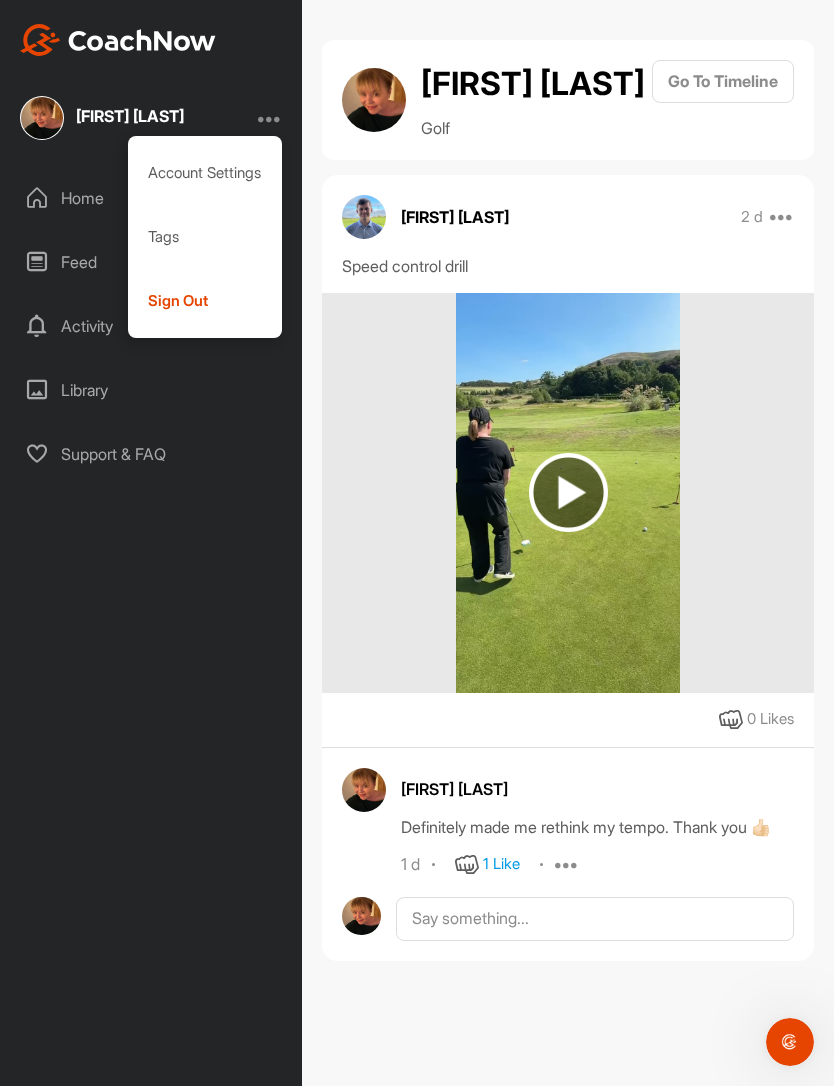 click on "Sign Out" at bounding box center [205, 301] 